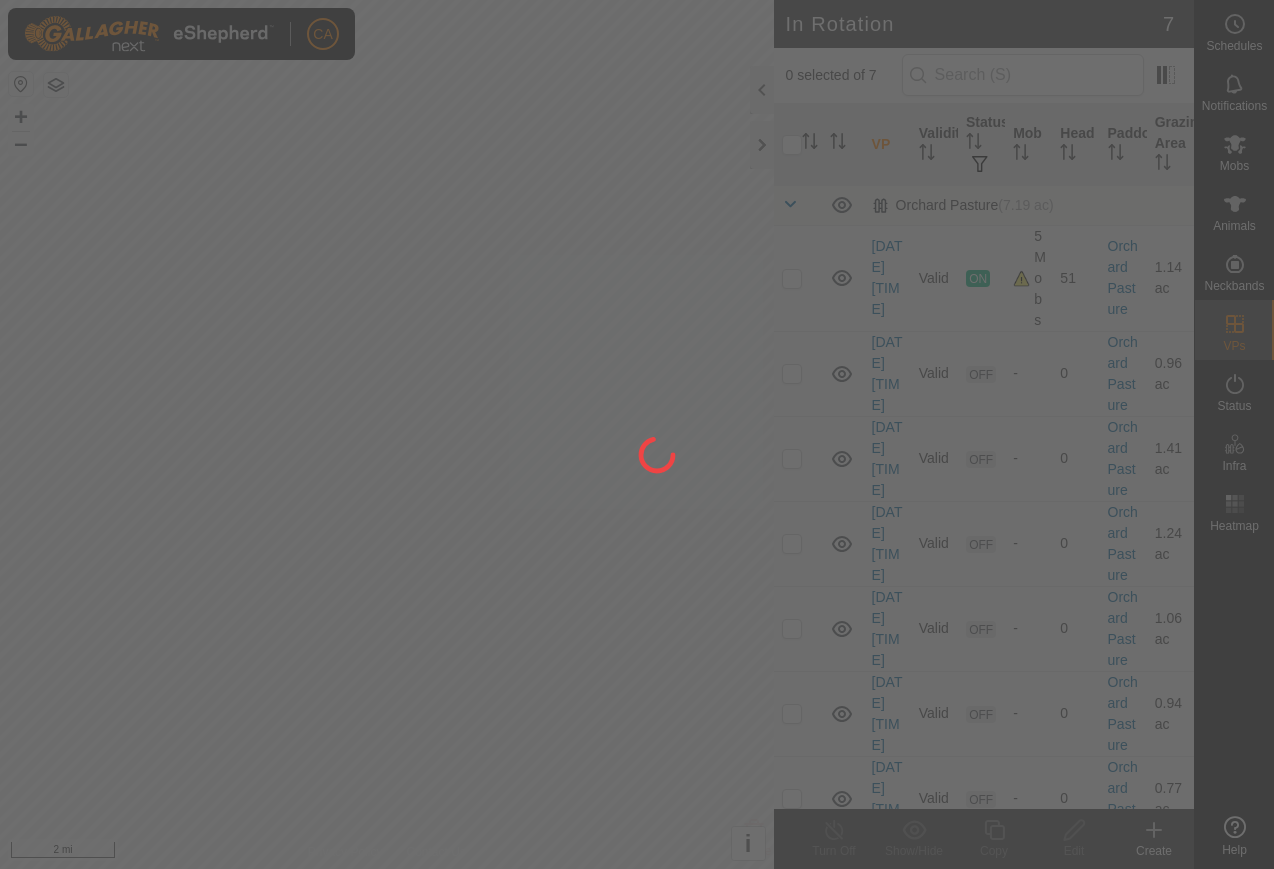 scroll, scrollTop: 0, scrollLeft: 0, axis: both 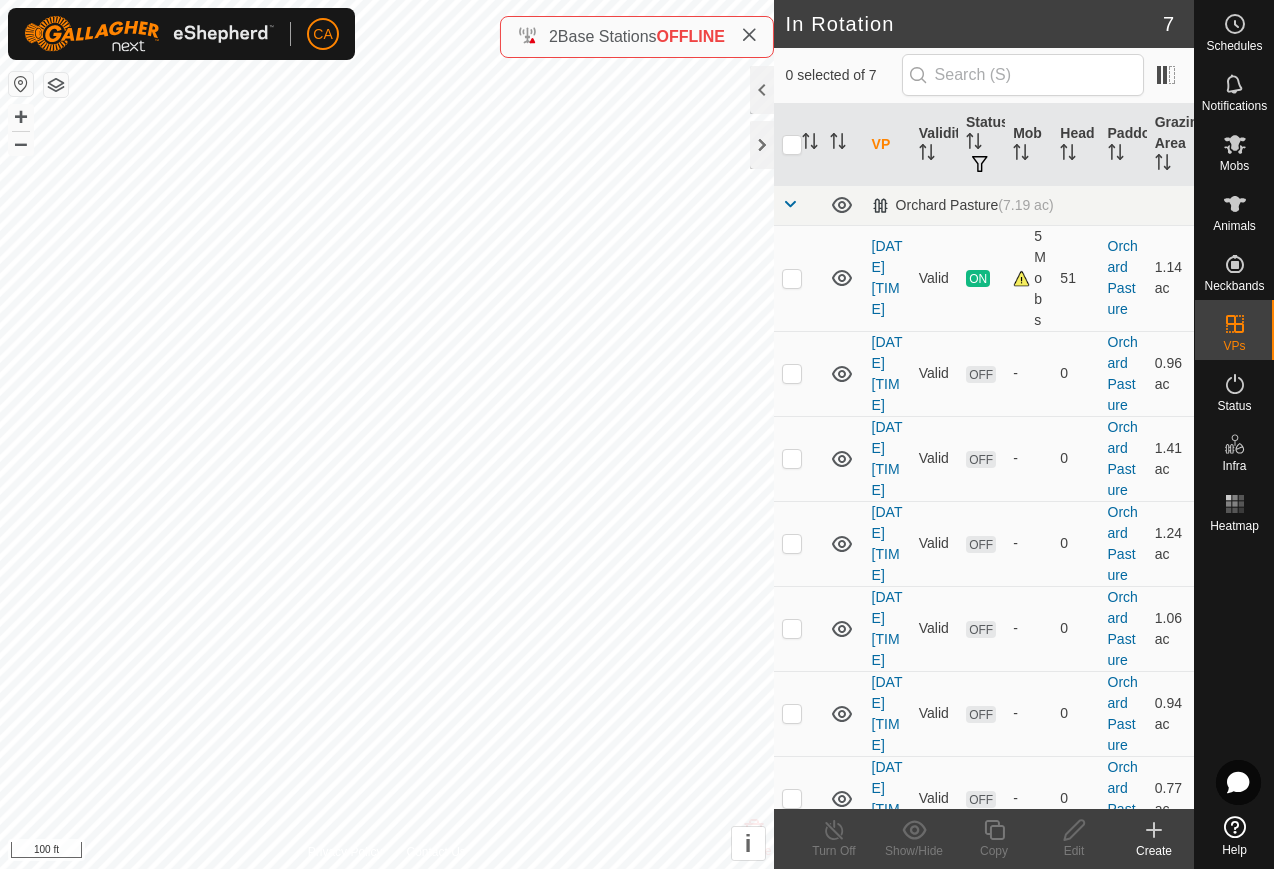 click at bounding box center (798, 543) 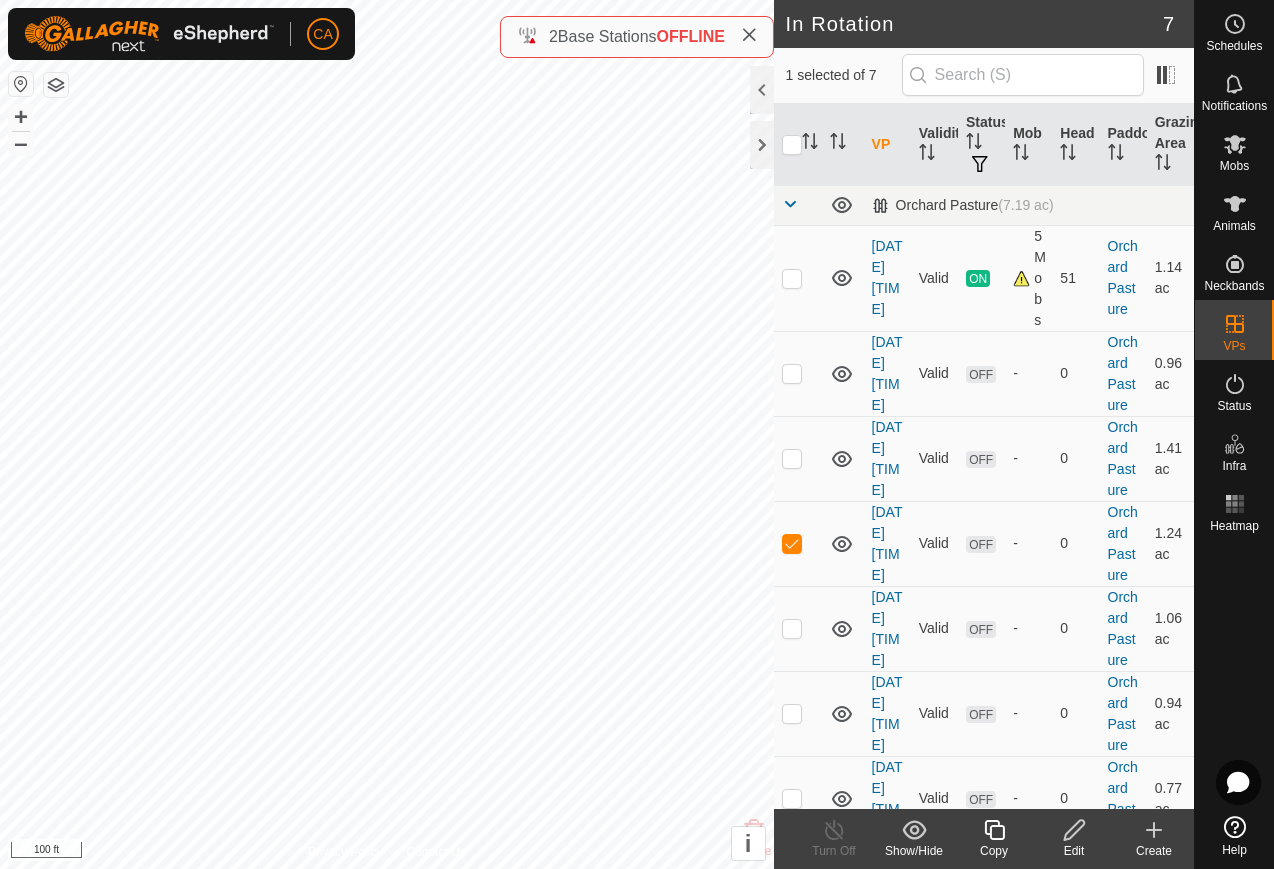 click at bounding box center (792, 543) 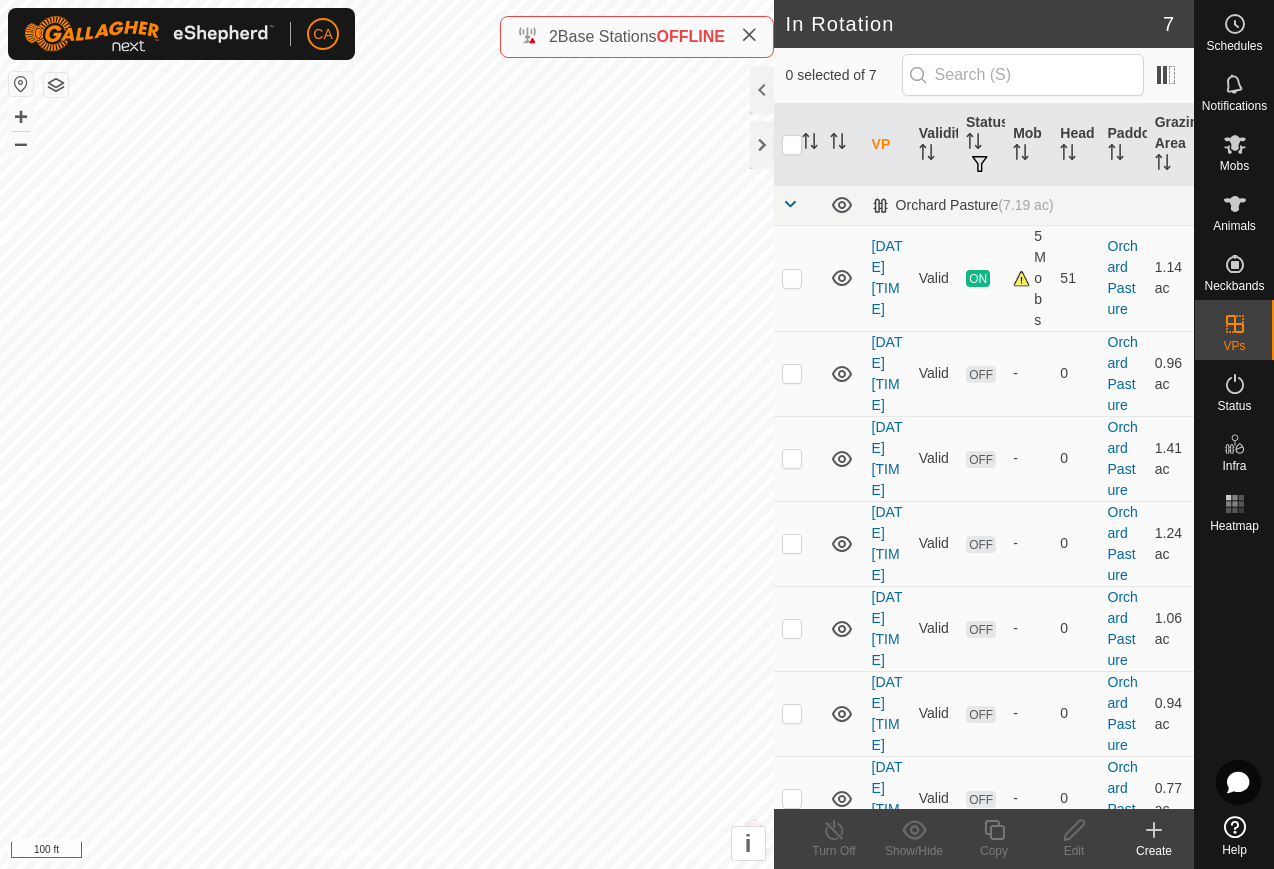 click at bounding box center [792, 543] 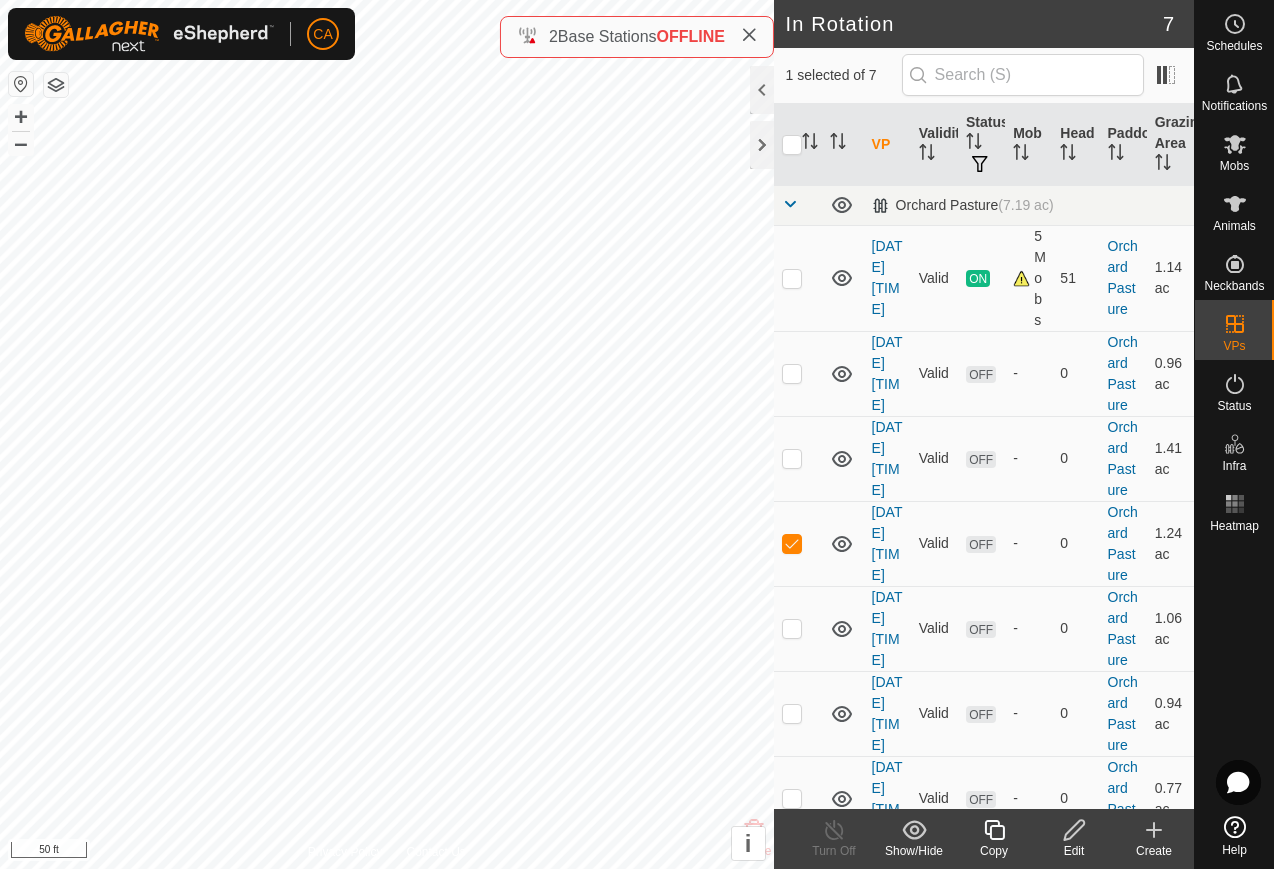 click at bounding box center (792, 543) 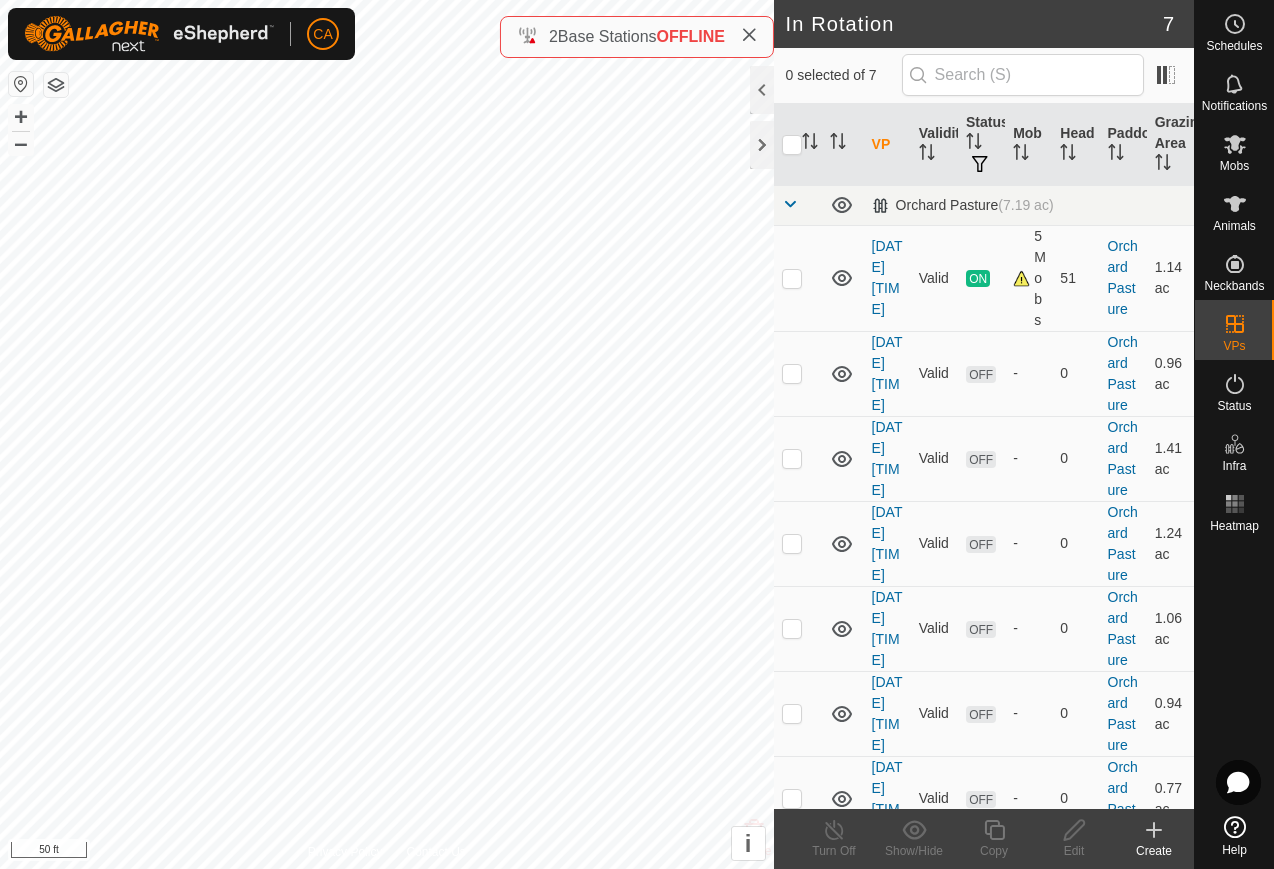 click at bounding box center (792, 278) 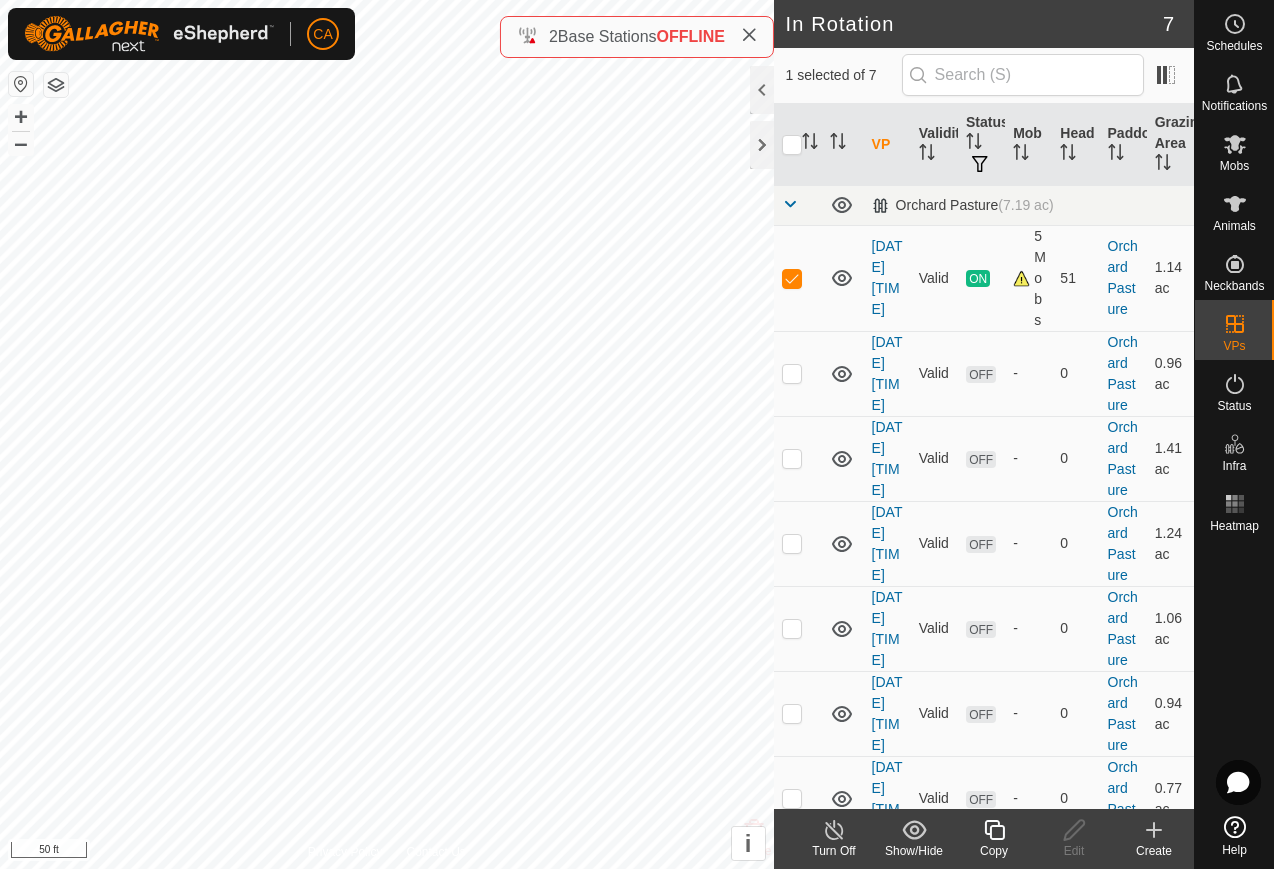 click at bounding box center [792, 278] 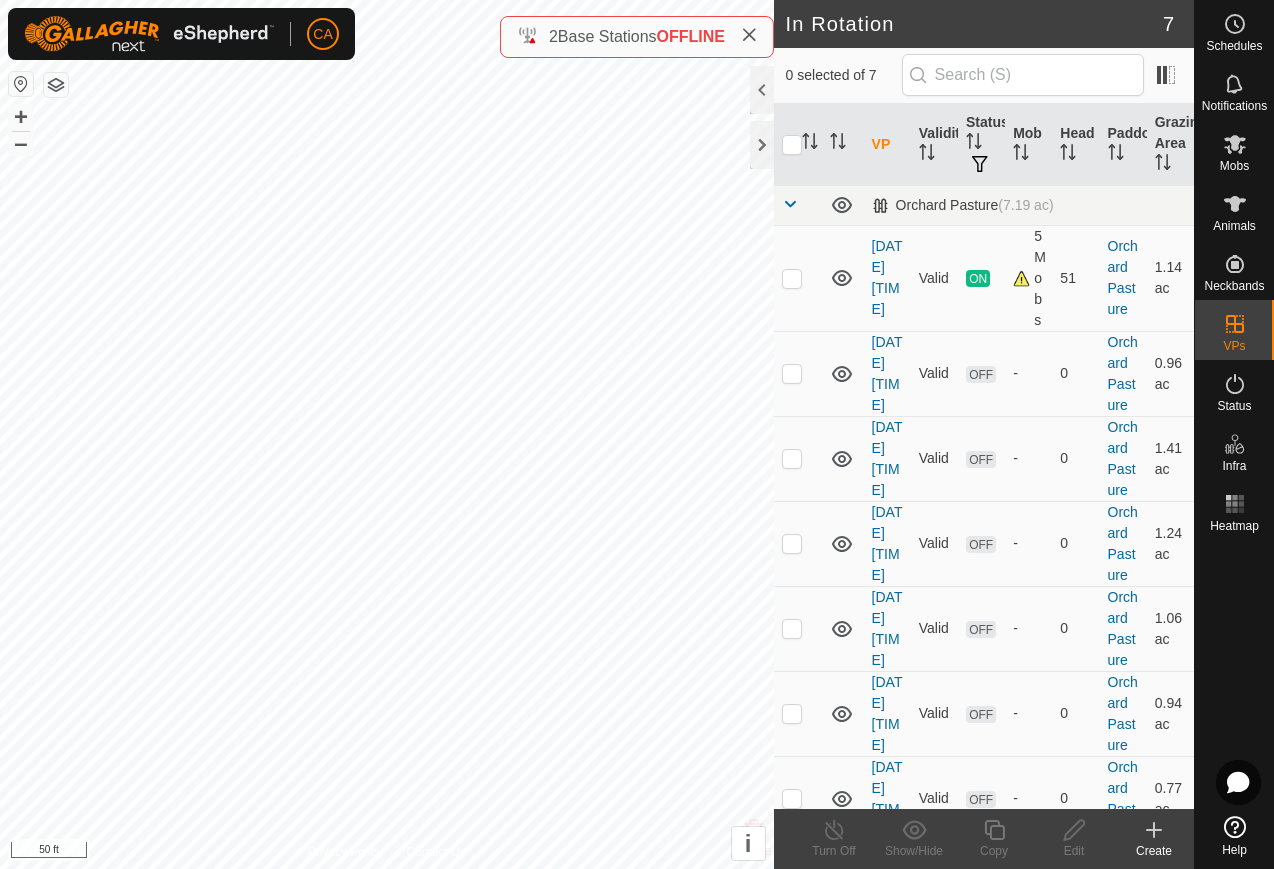click at bounding box center [792, 628] 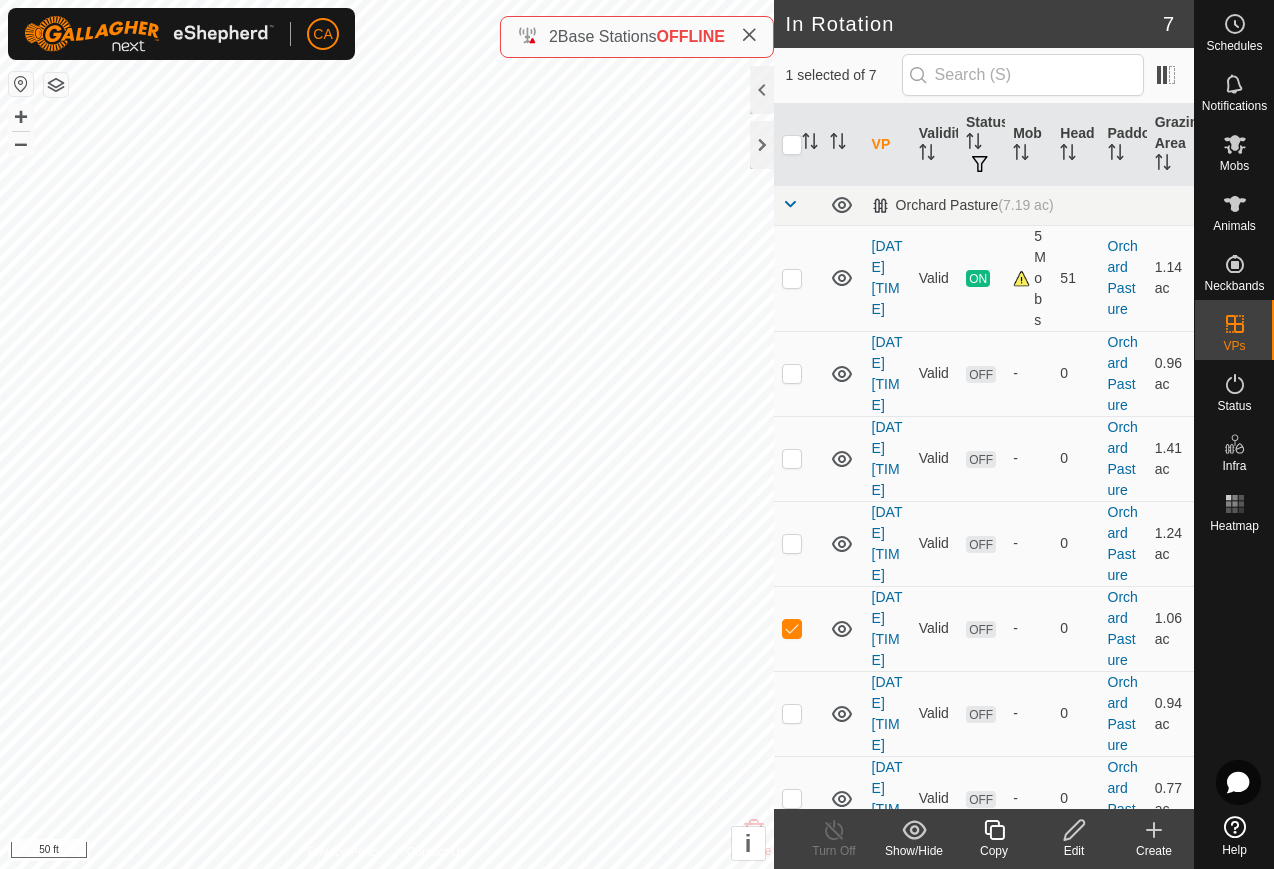 checkbox on "true" 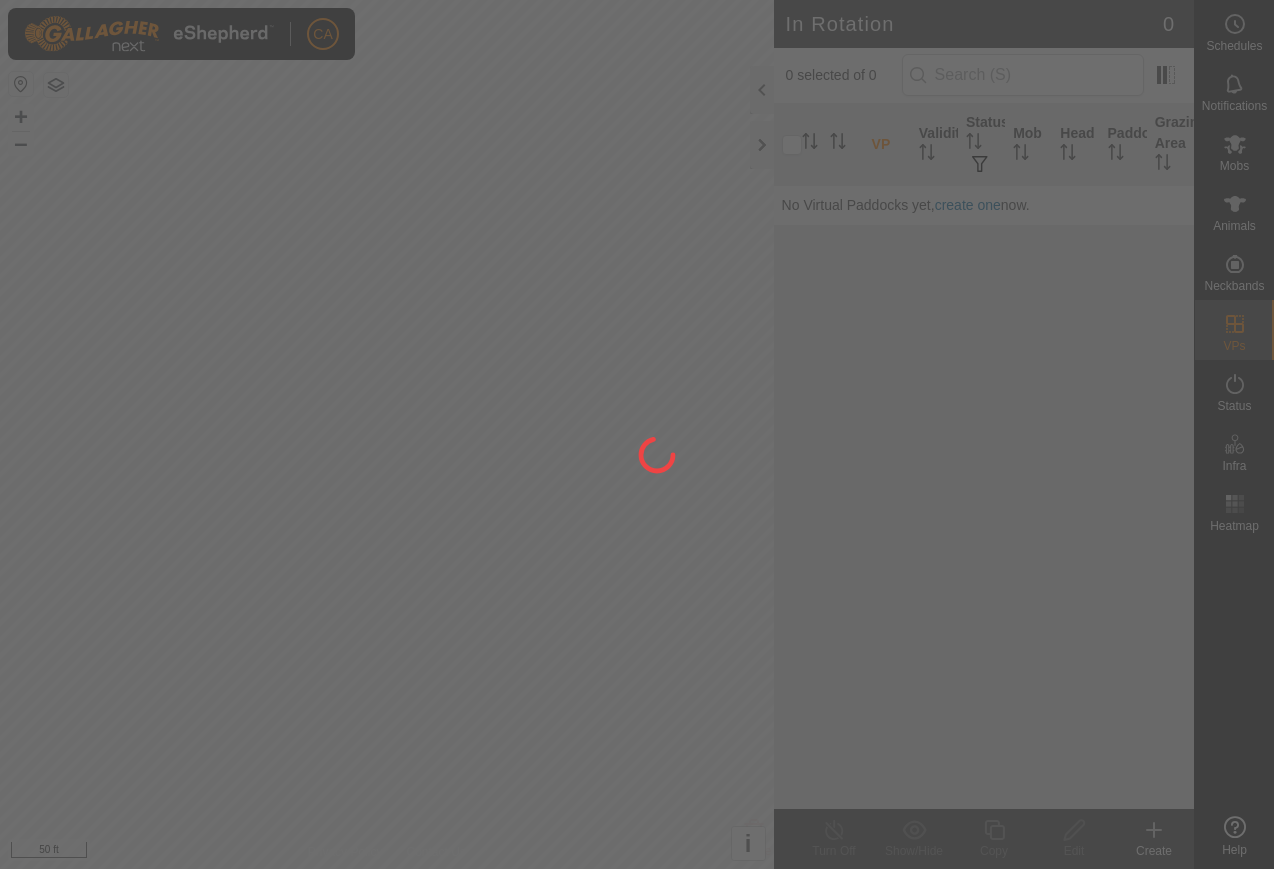 scroll, scrollTop: 0, scrollLeft: 0, axis: both 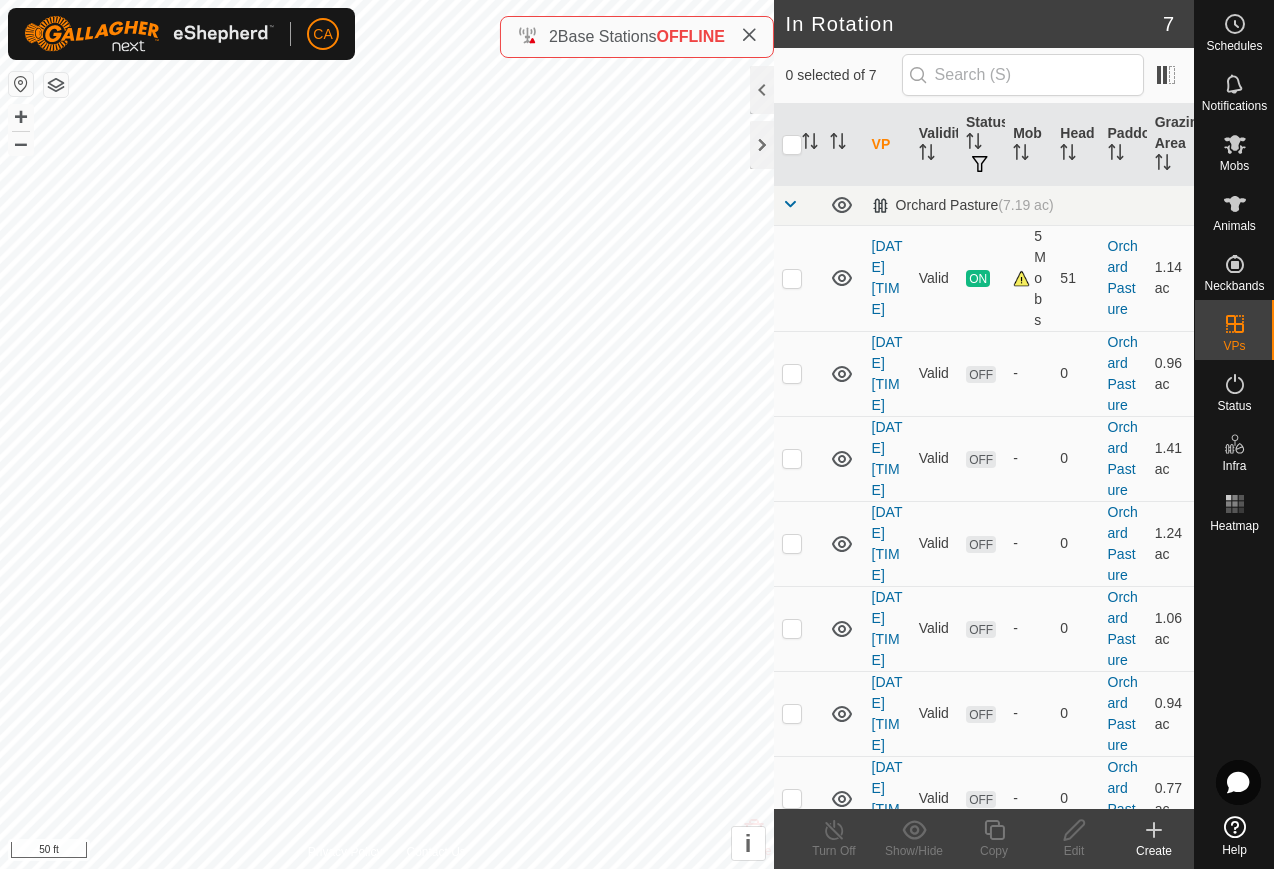 click at bounding box center [798, 628] 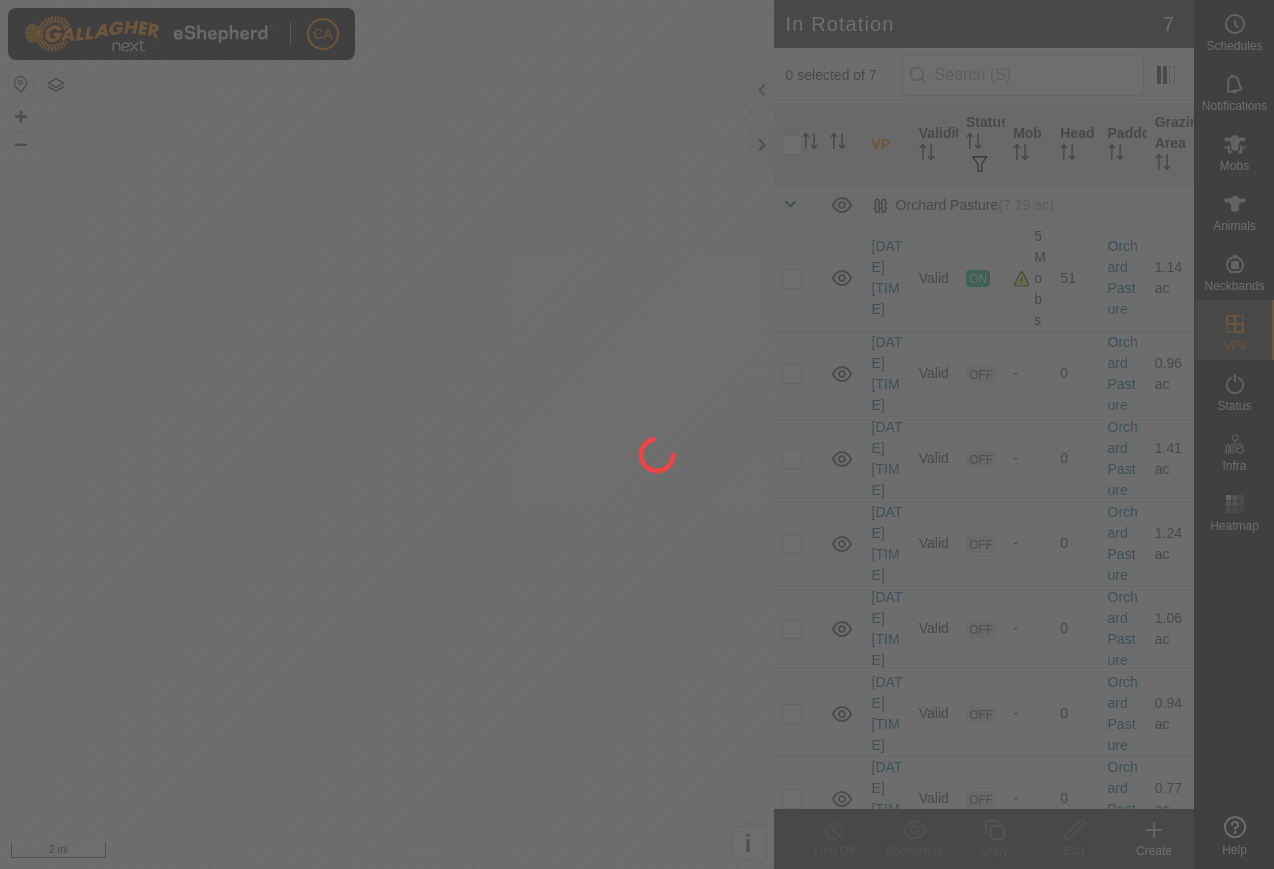 scroll, scrollTop: 0, scrollLeft: 0, axis: both 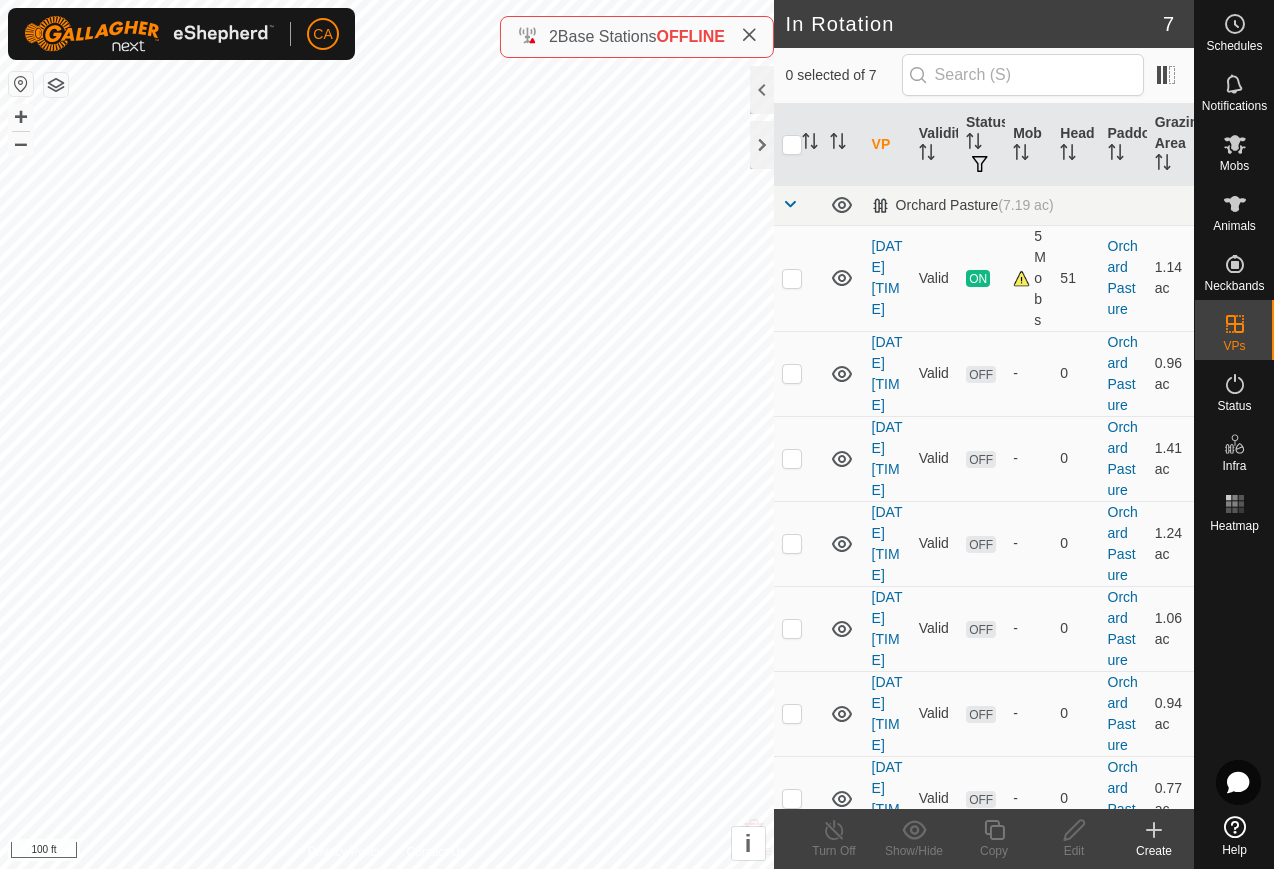 click at bounding box center (792, 628) 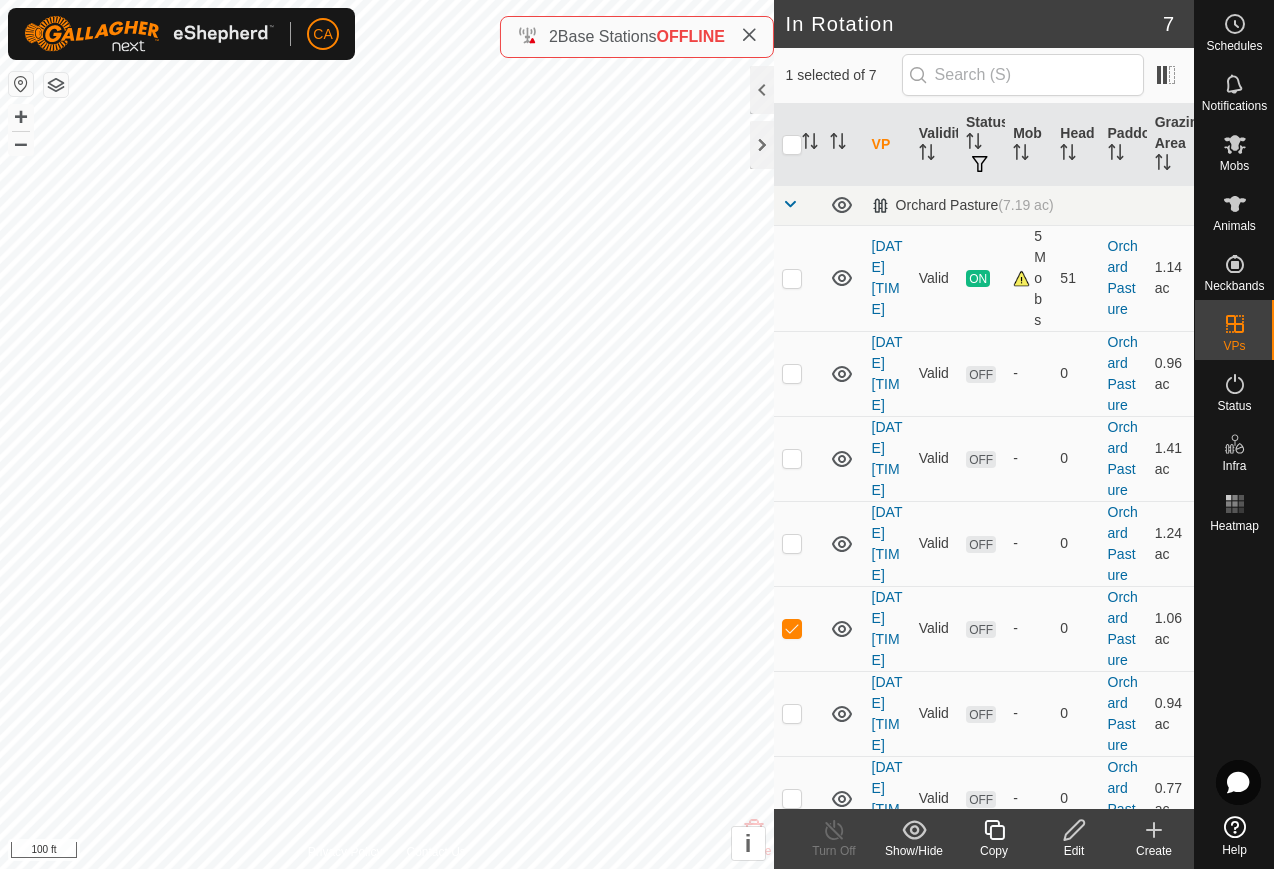 click 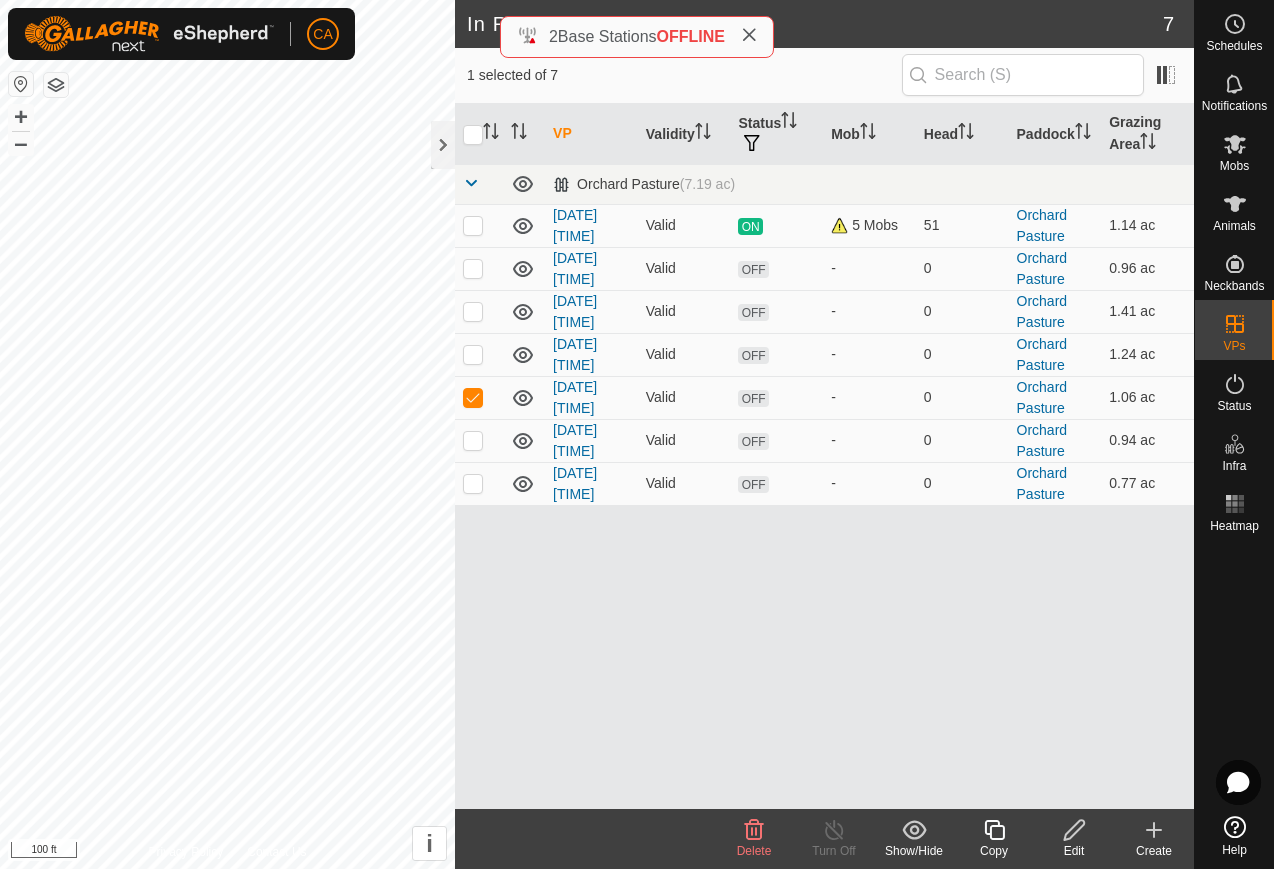 click on "Delete" 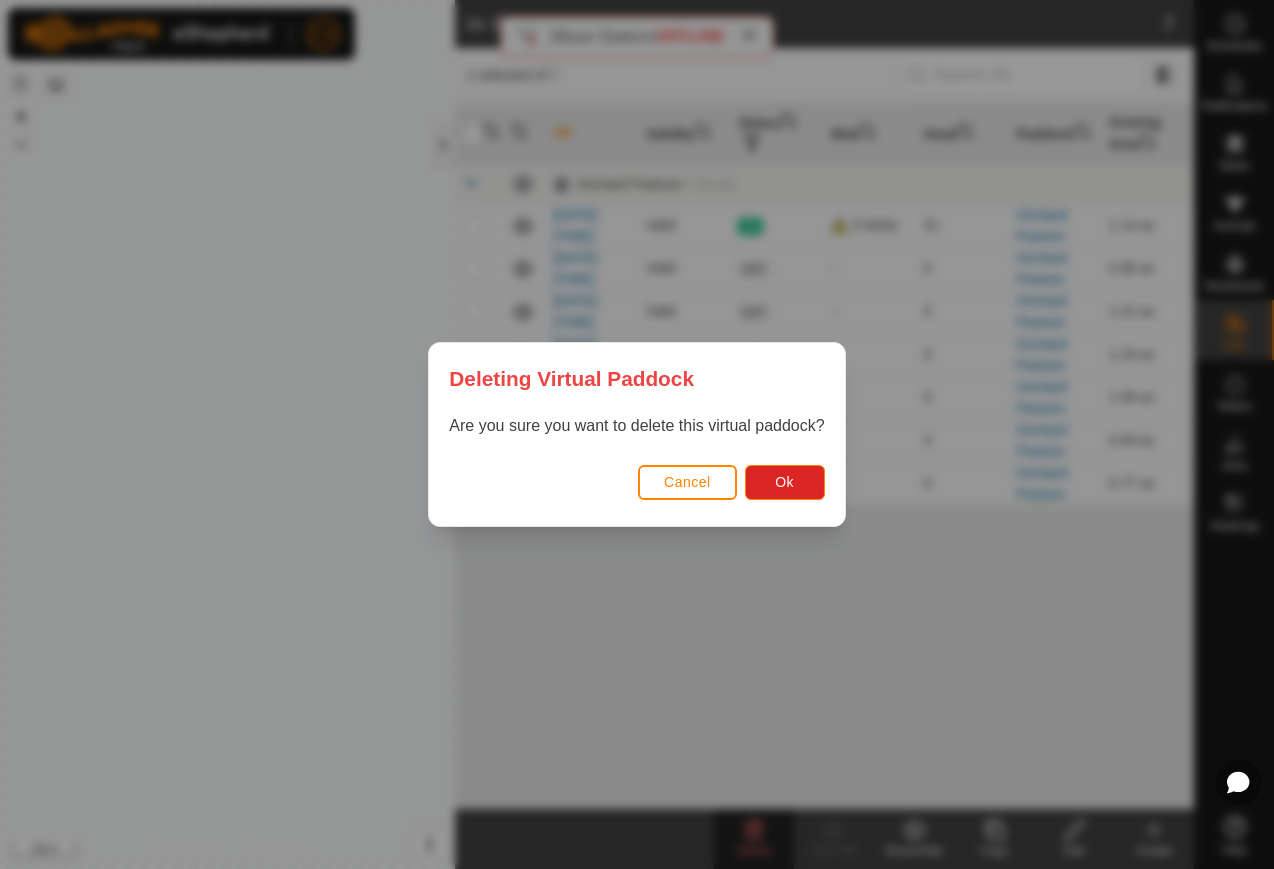 click on "Ok" at bounding box center [785, 482] 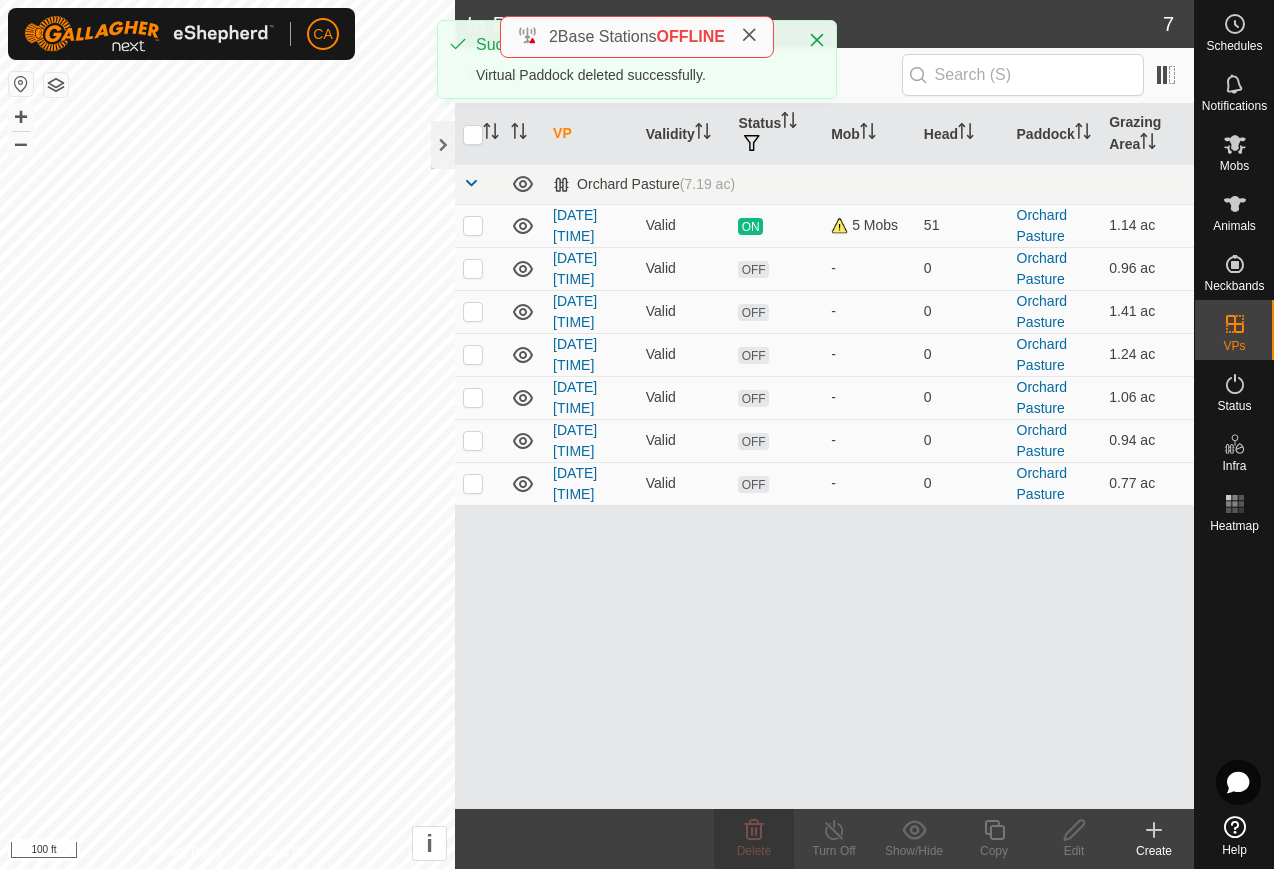 checkbox on "false" 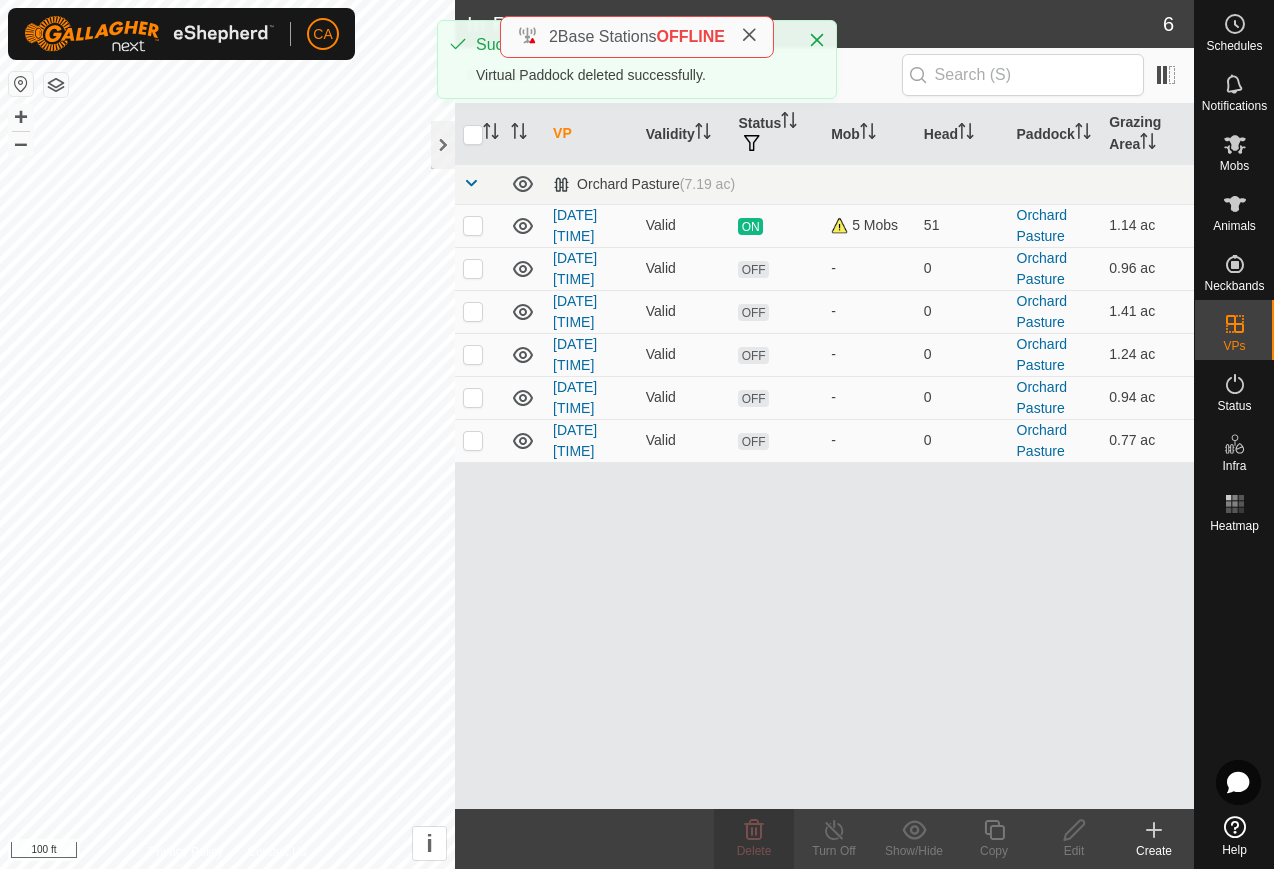 click at bounding box center [473, 354] 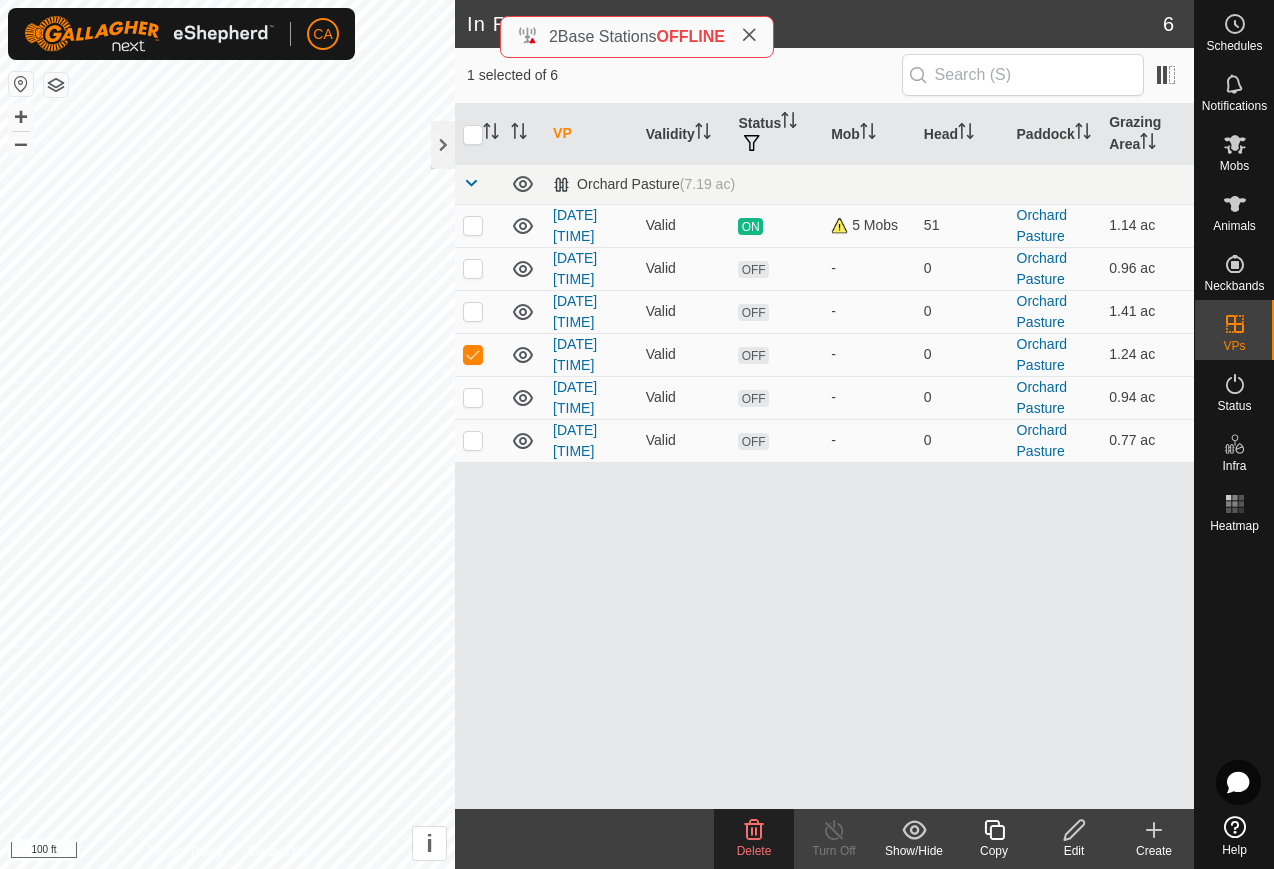 click 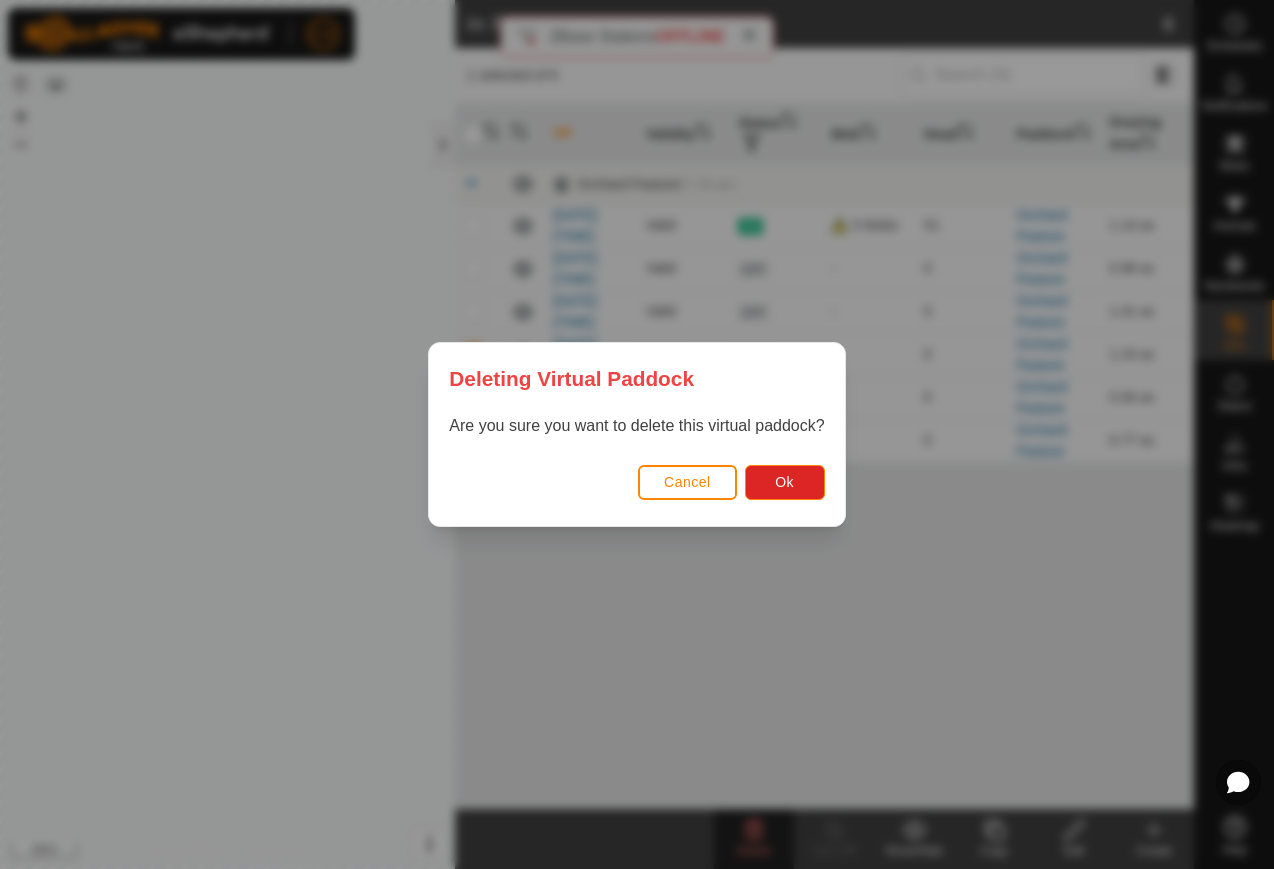 click on "Ok" at bounding box center (785, 482) 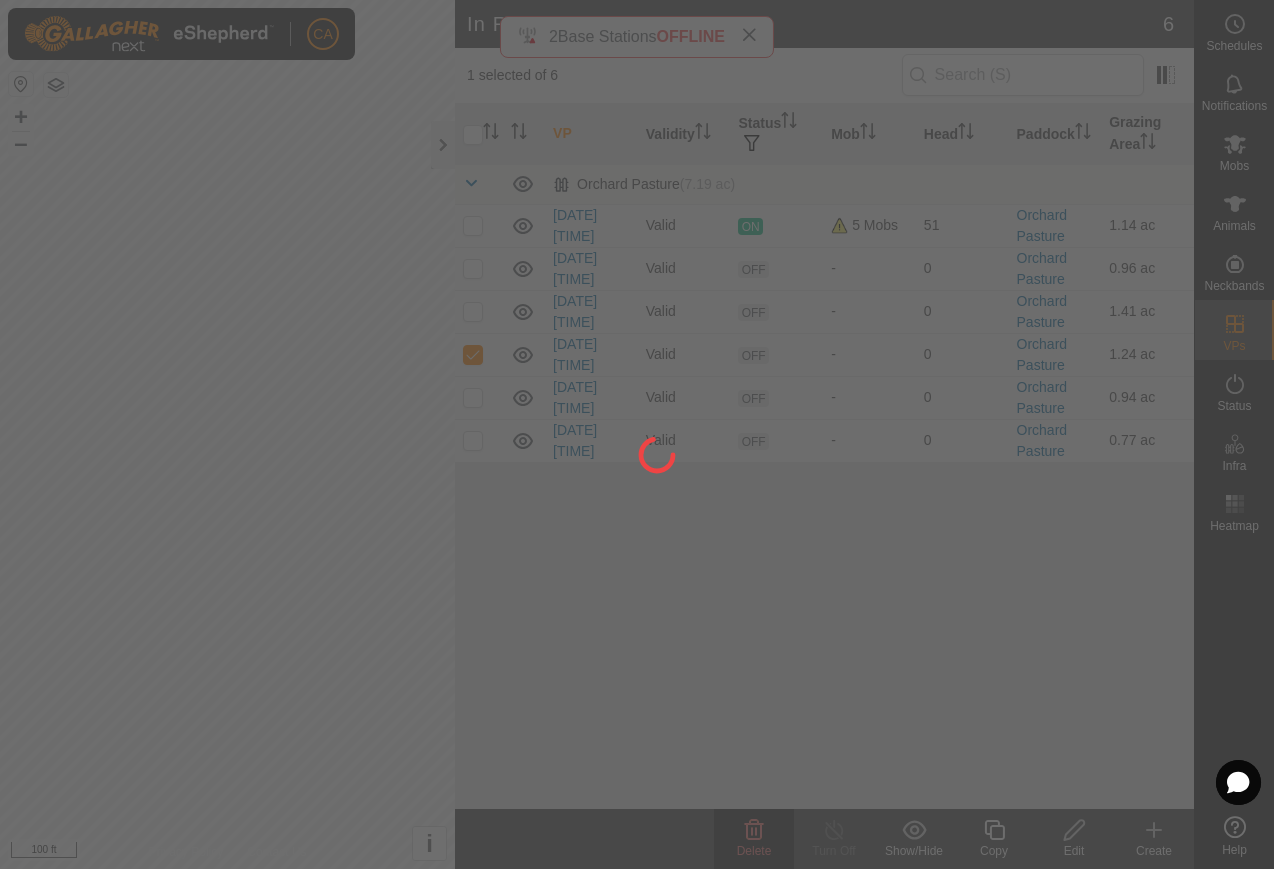 checkbox on "false" 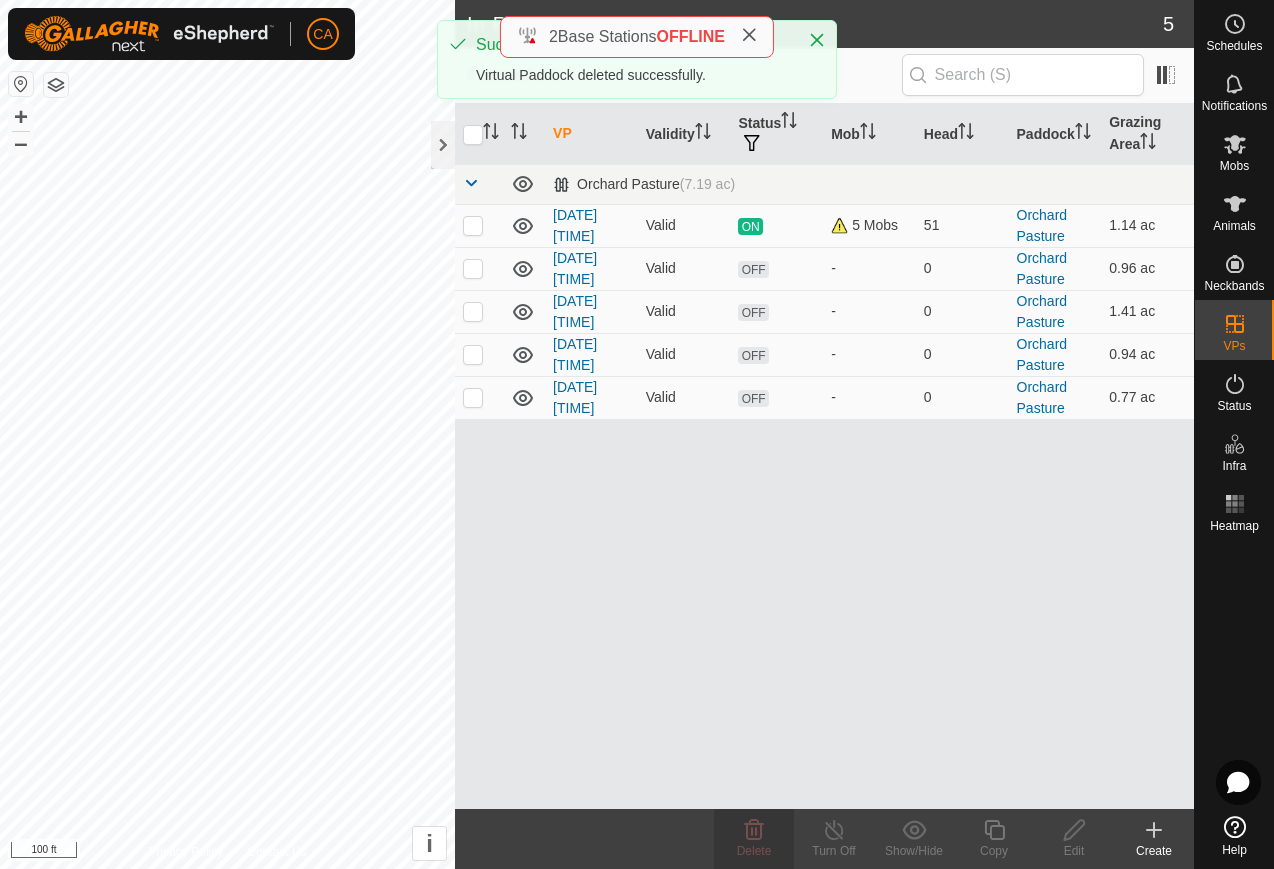 click at bounding box center [473, 397] 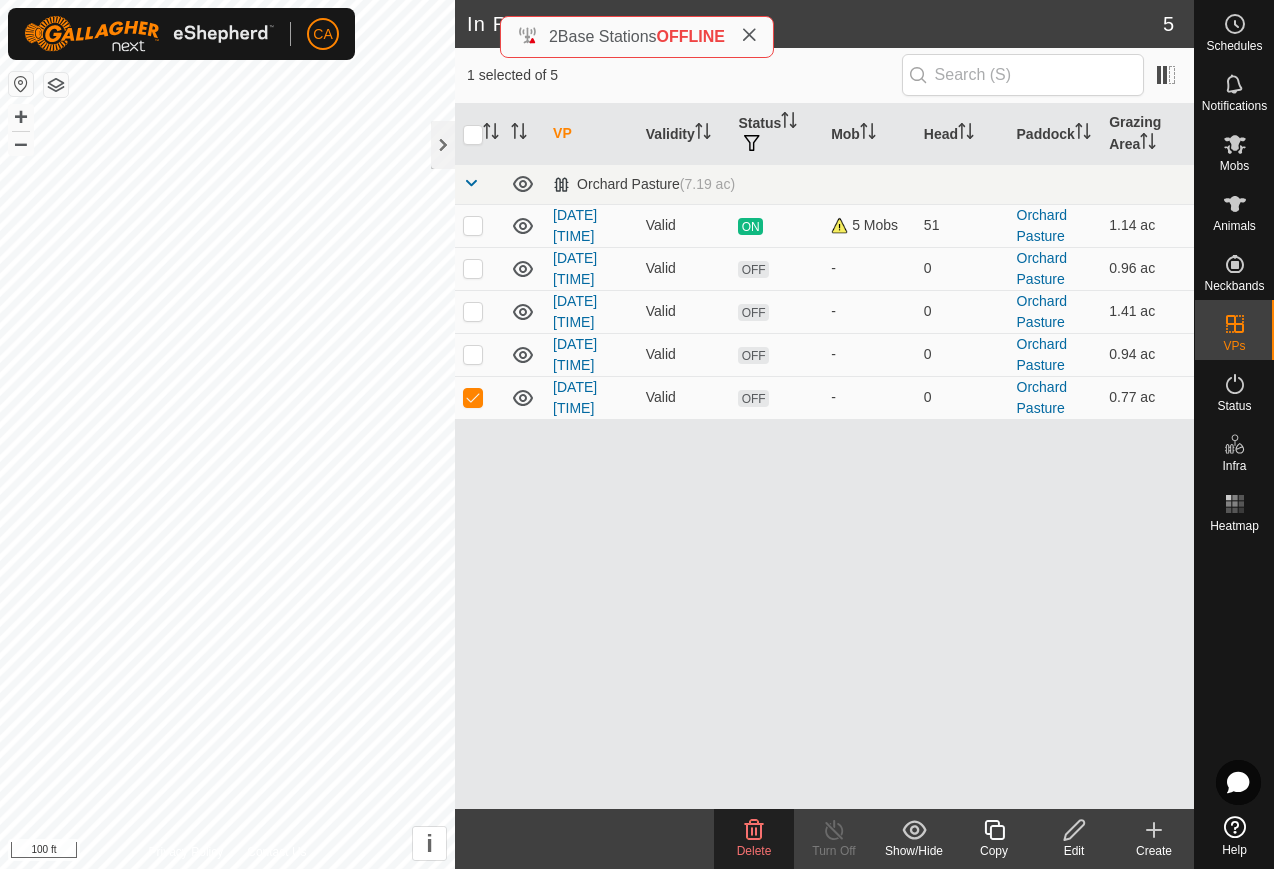 click at bounding box center [479, 397] 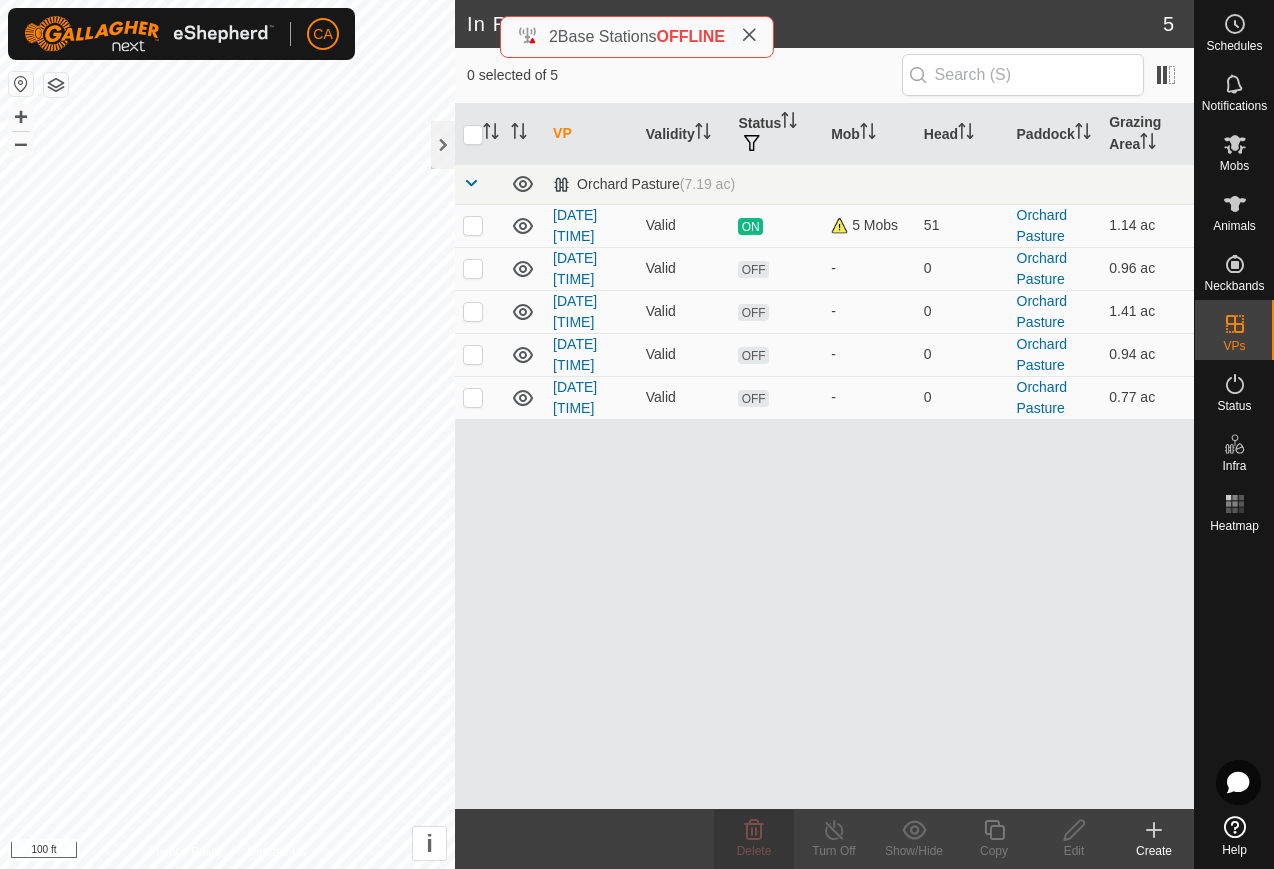 click at bounding box center (479, 354) 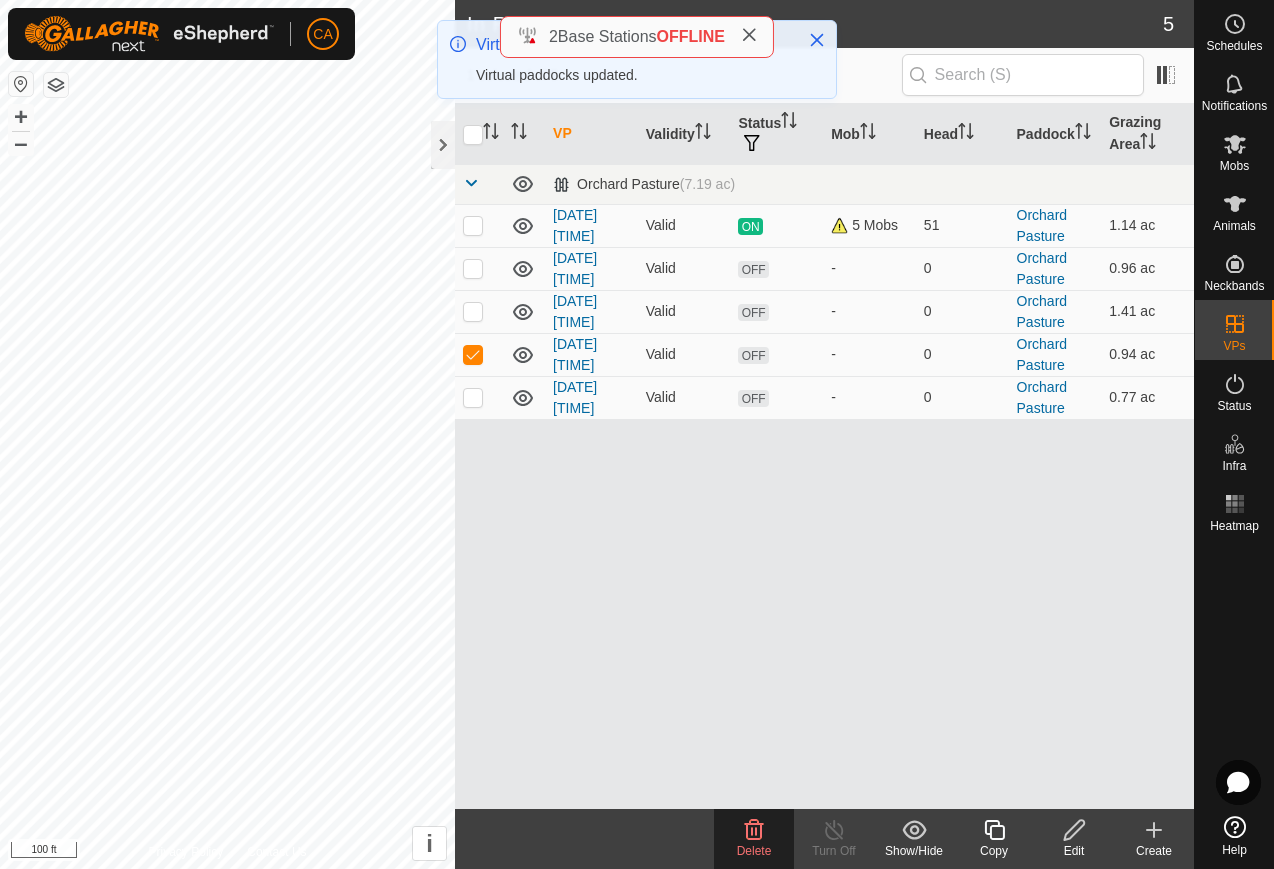 click 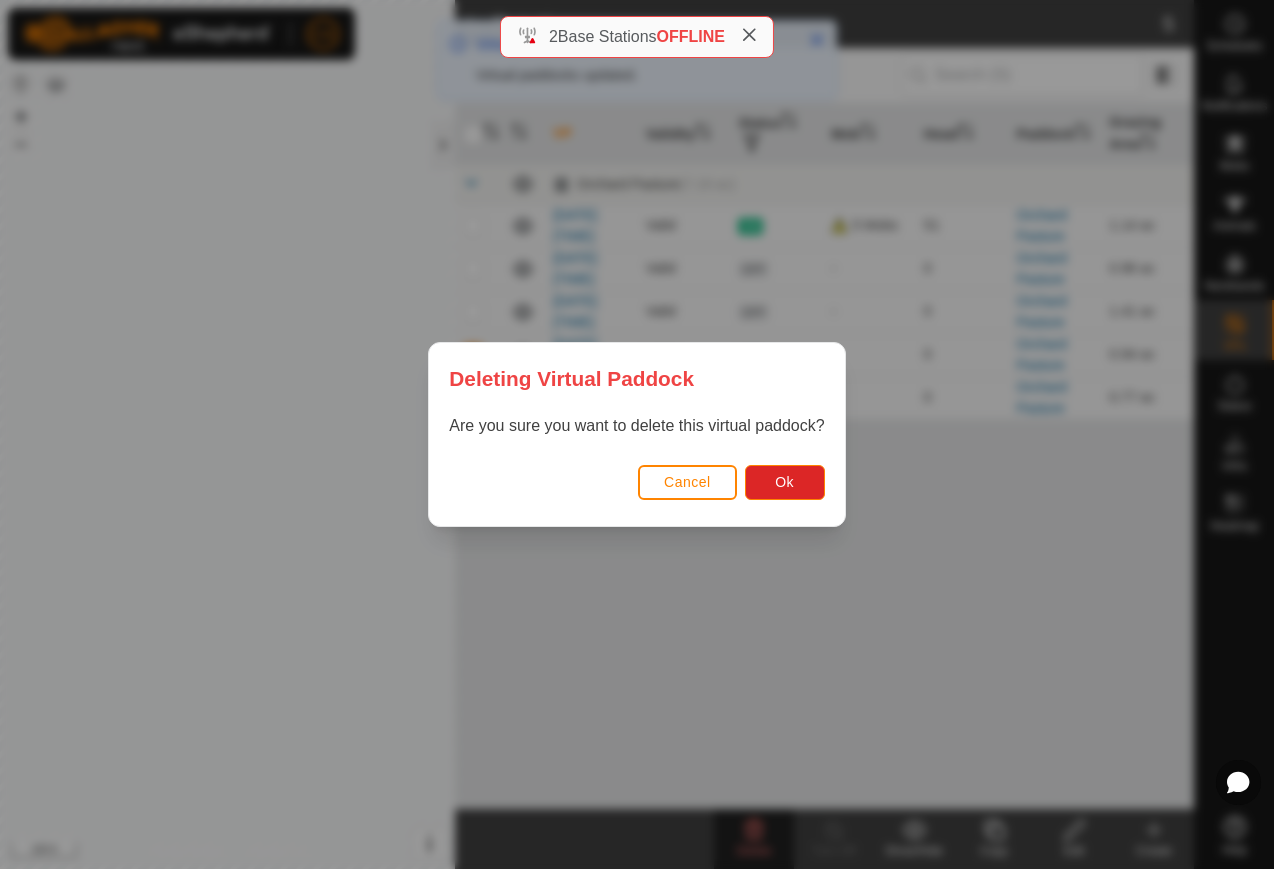 click on "Ok" at bounding box center (785, 482) 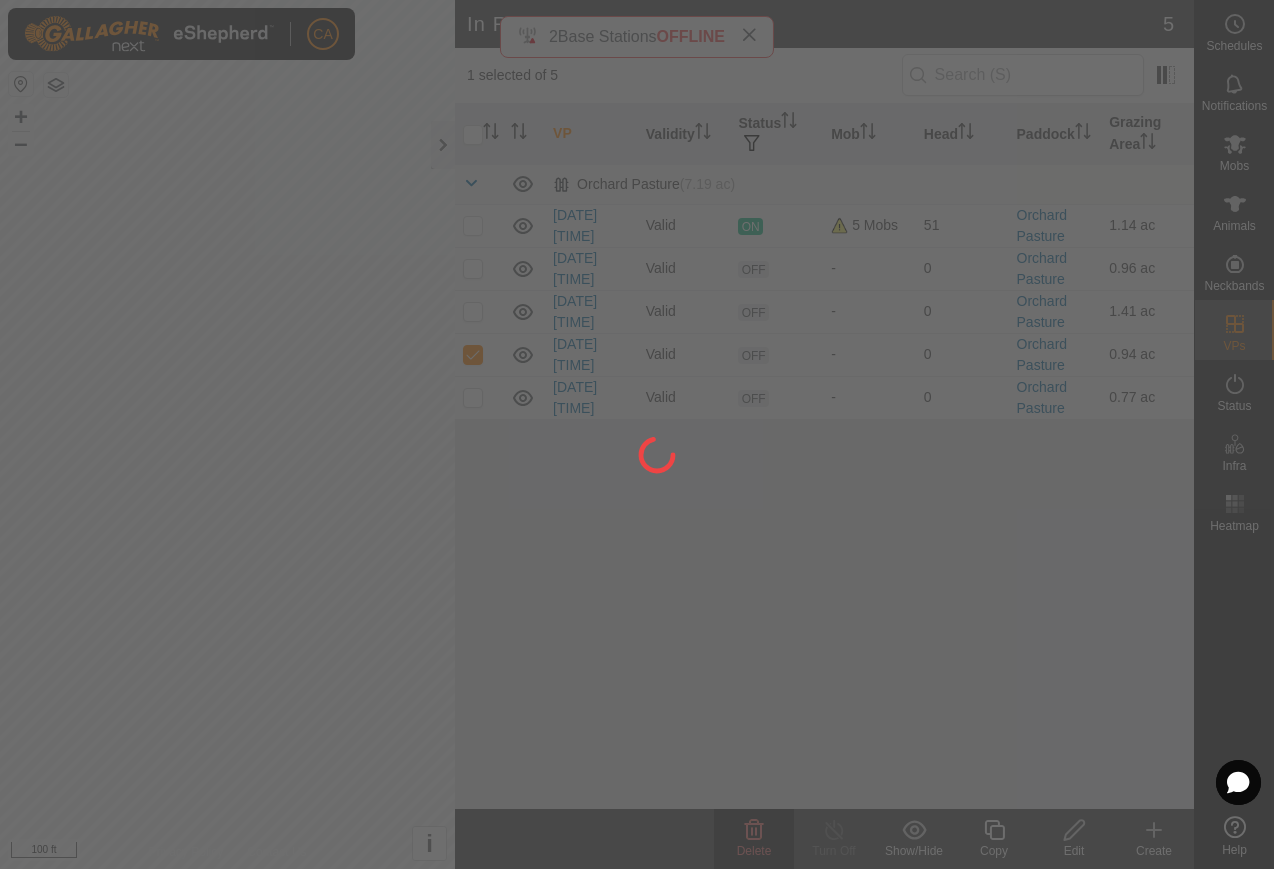 checkbox on "false" 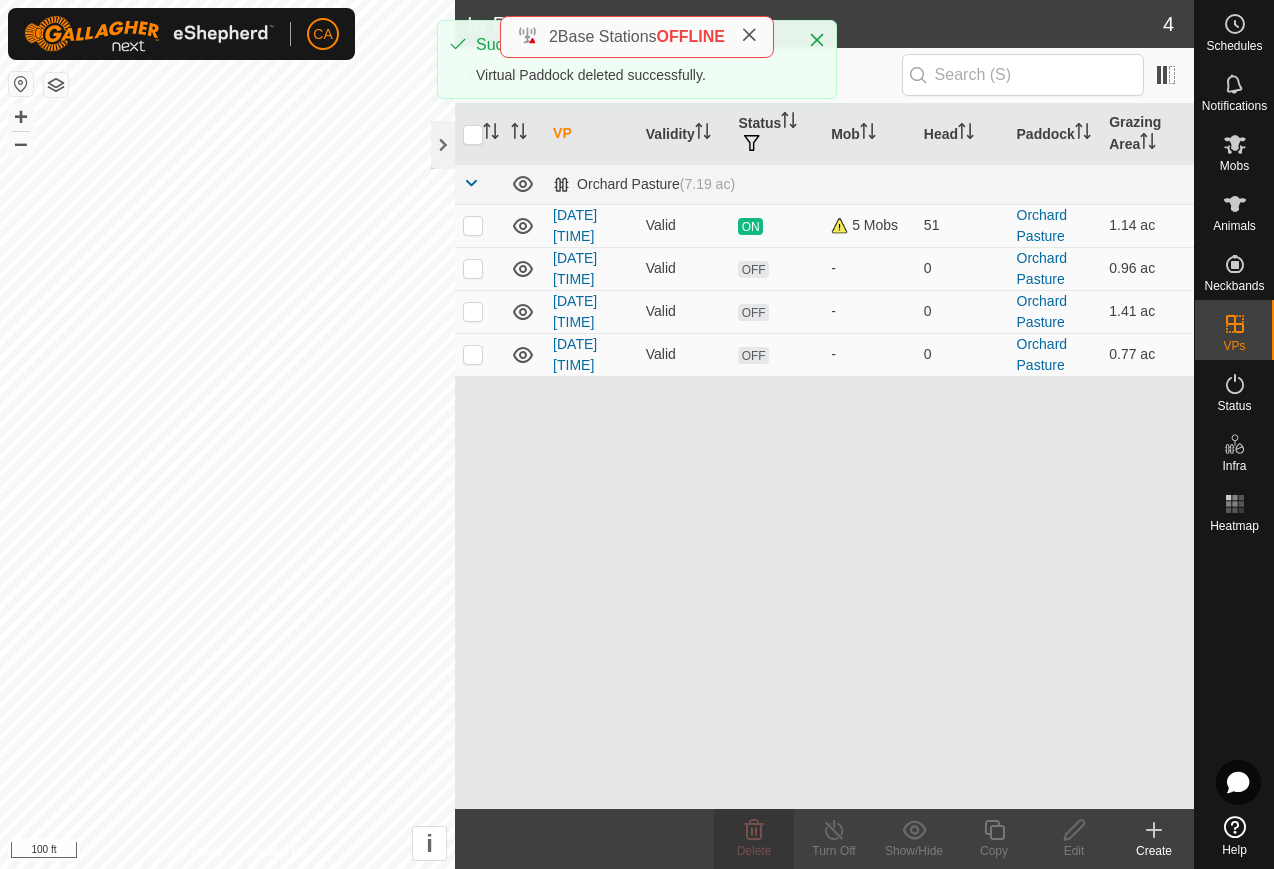 click at bounding box center [479, 354] 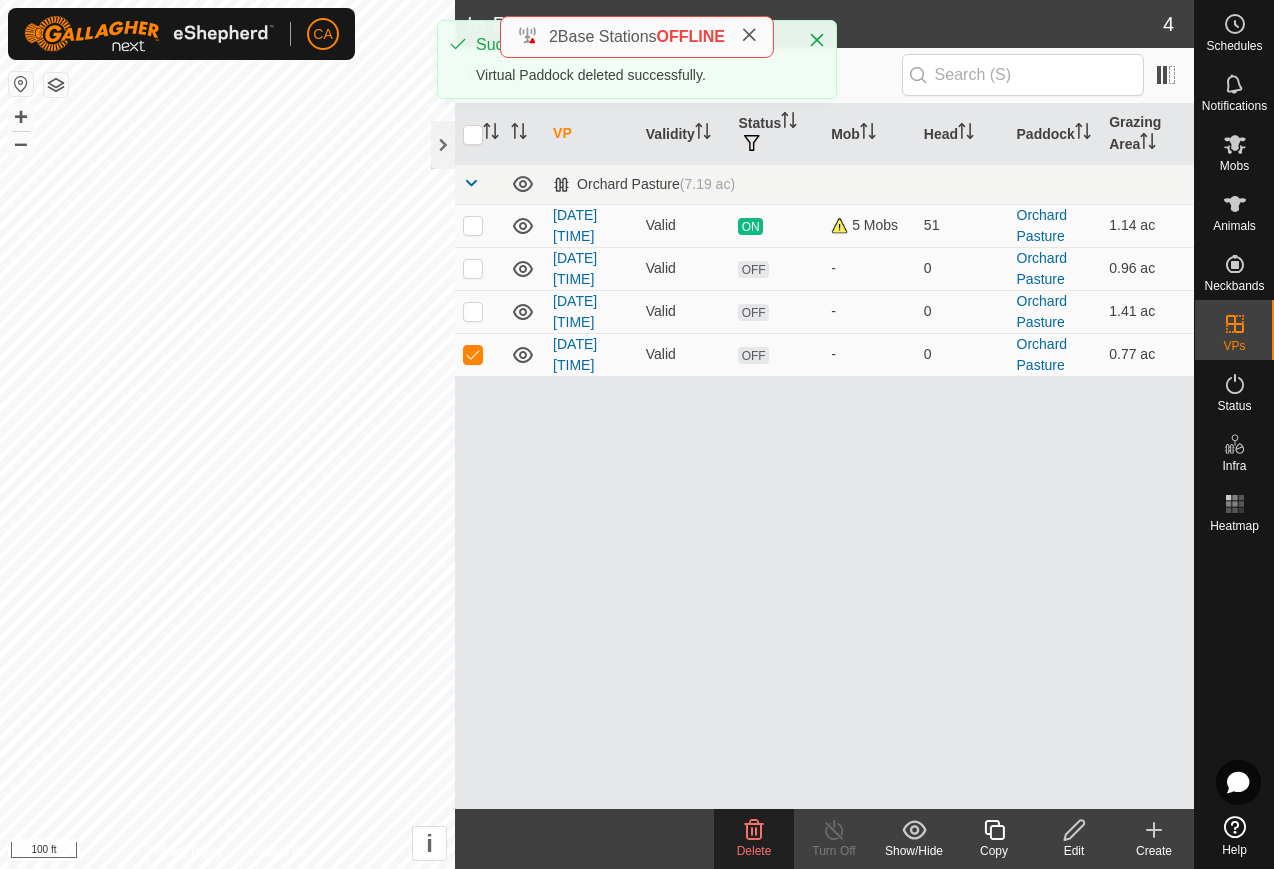 click at bounding box center [473, 354] 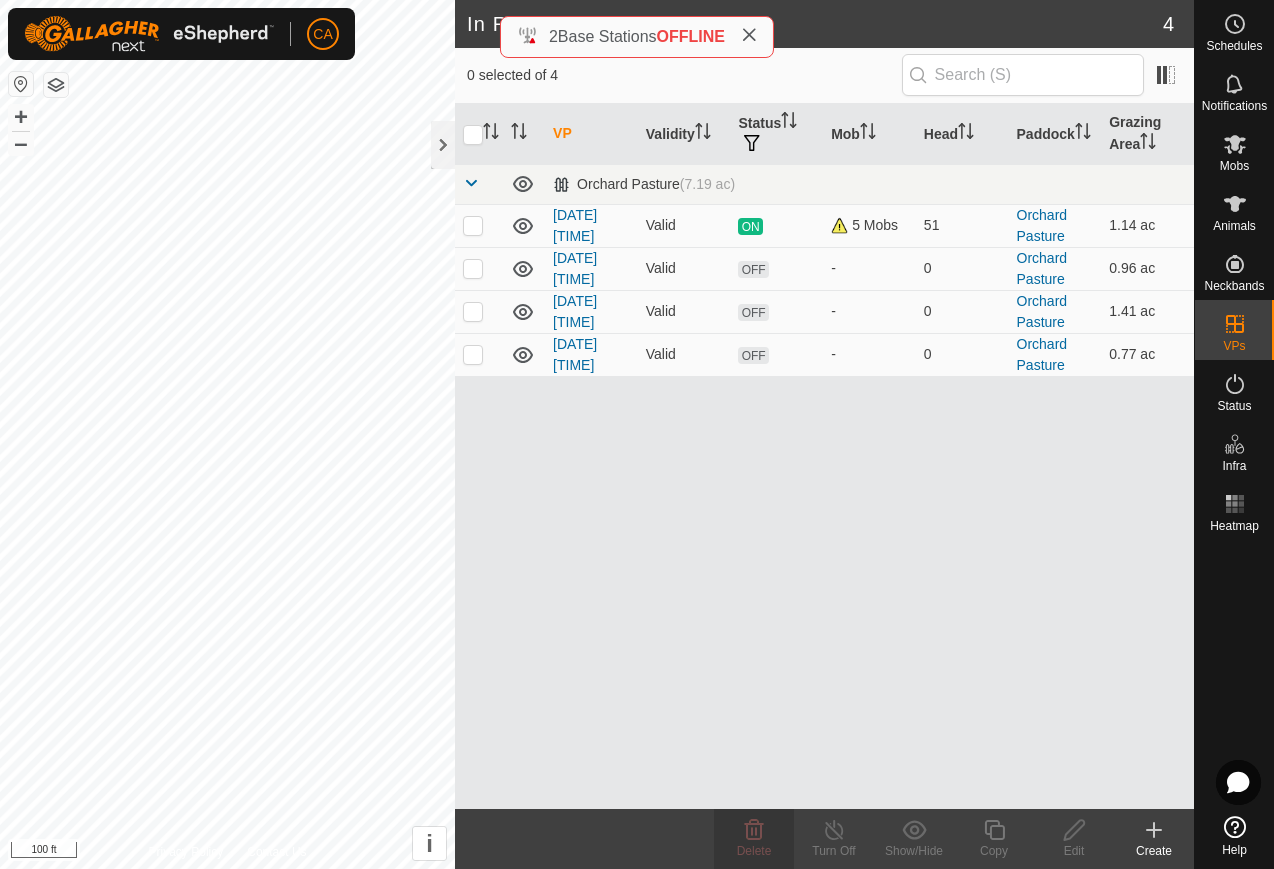 click at bounding box center (479, 311) 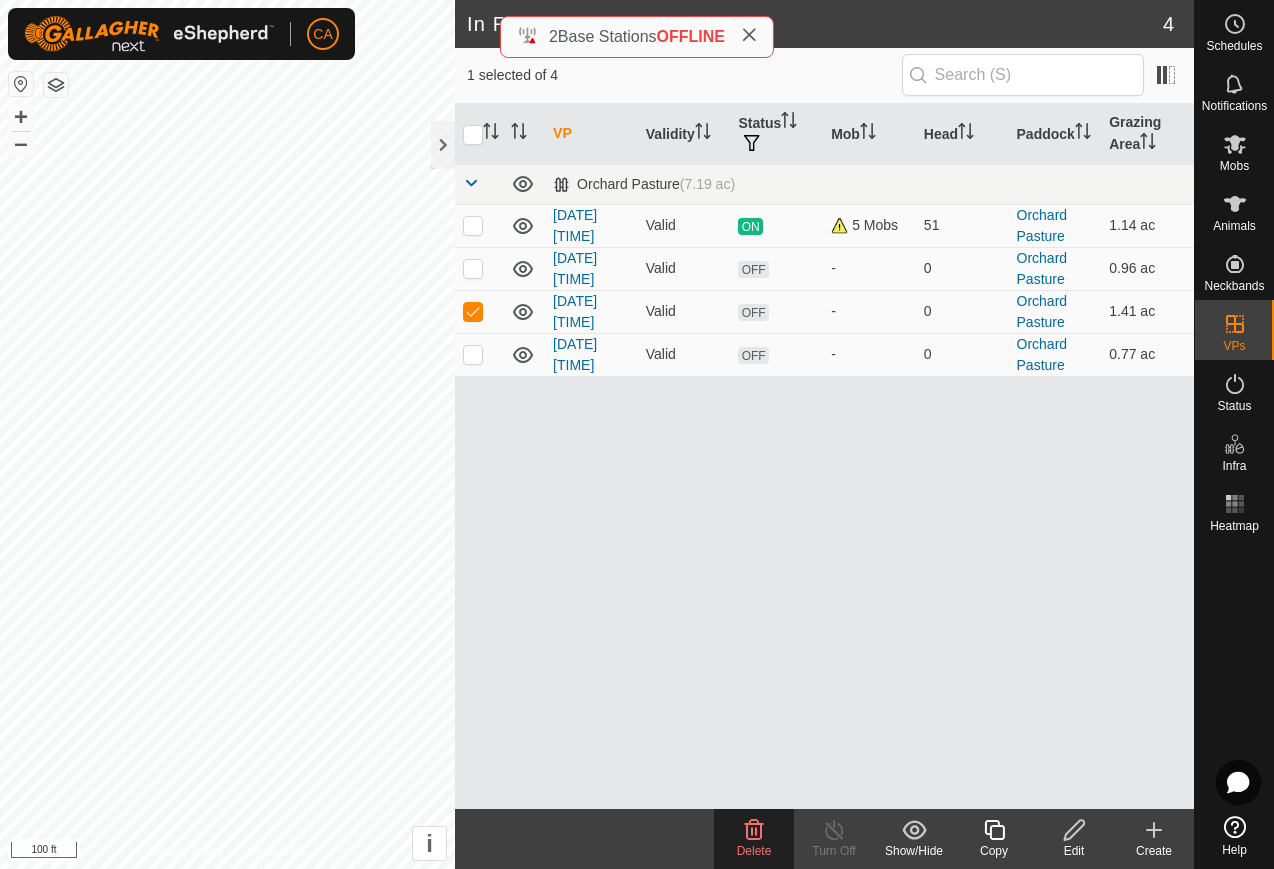 click on "Delete" 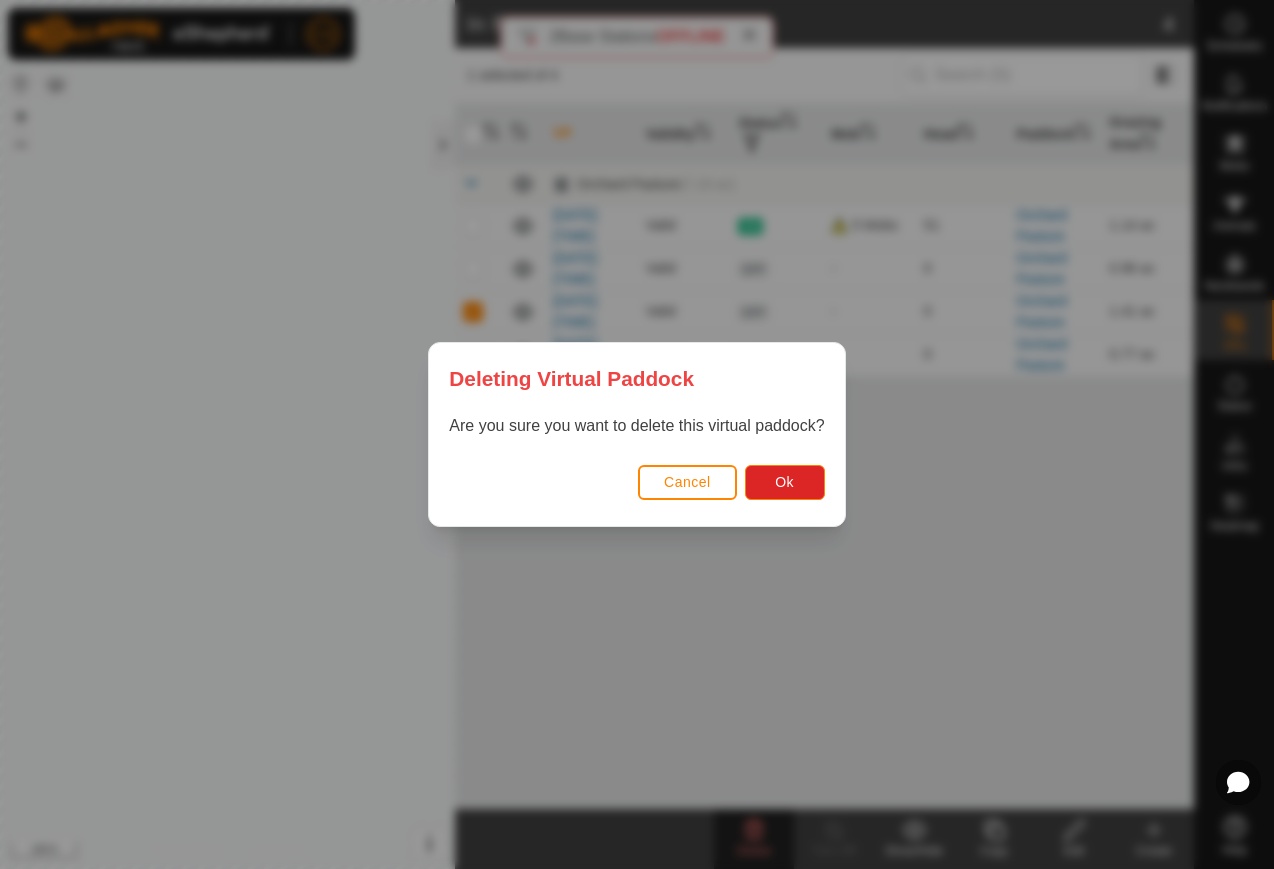 click on "Ok" at bounding box center [784, 482] 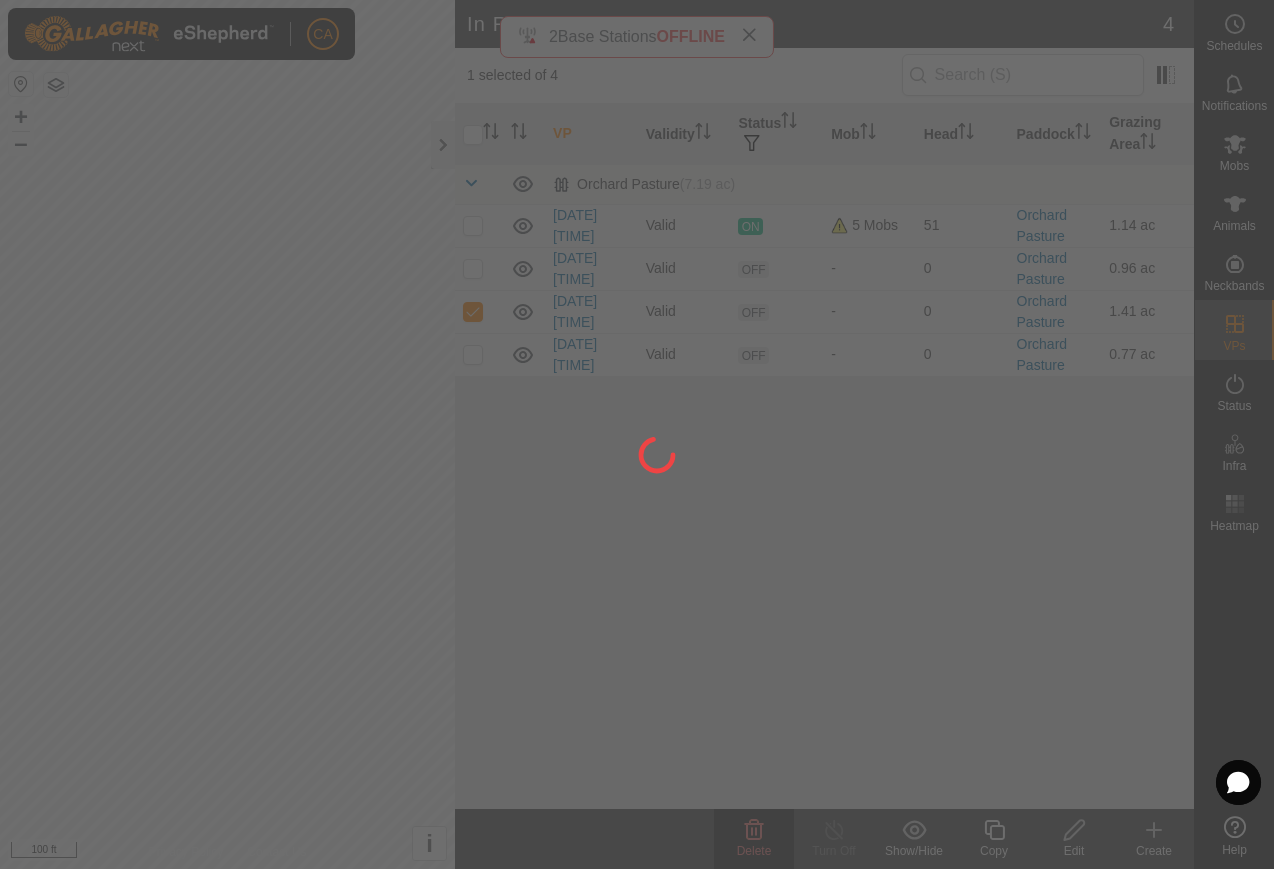 checkbox on "false" 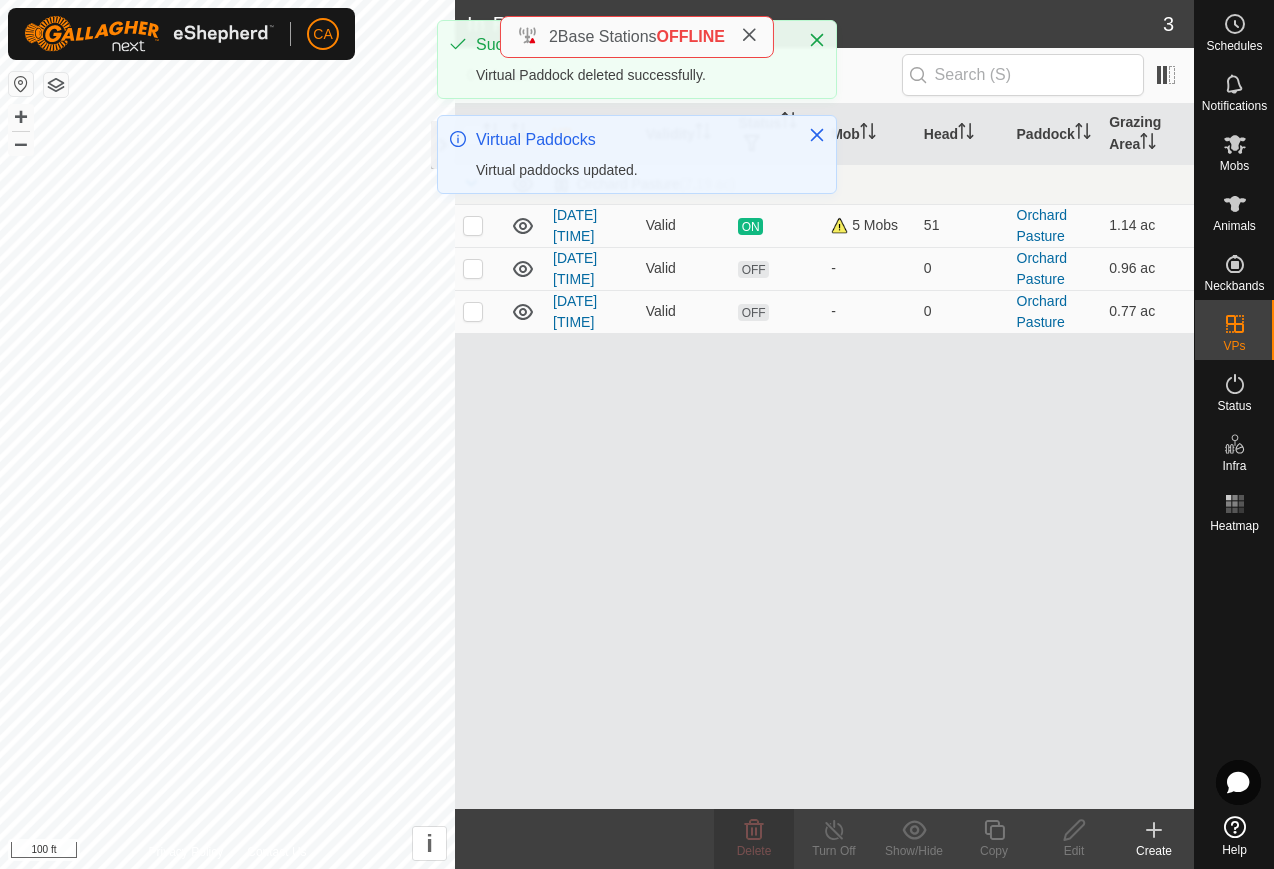 click at bounding box center (473, 268) 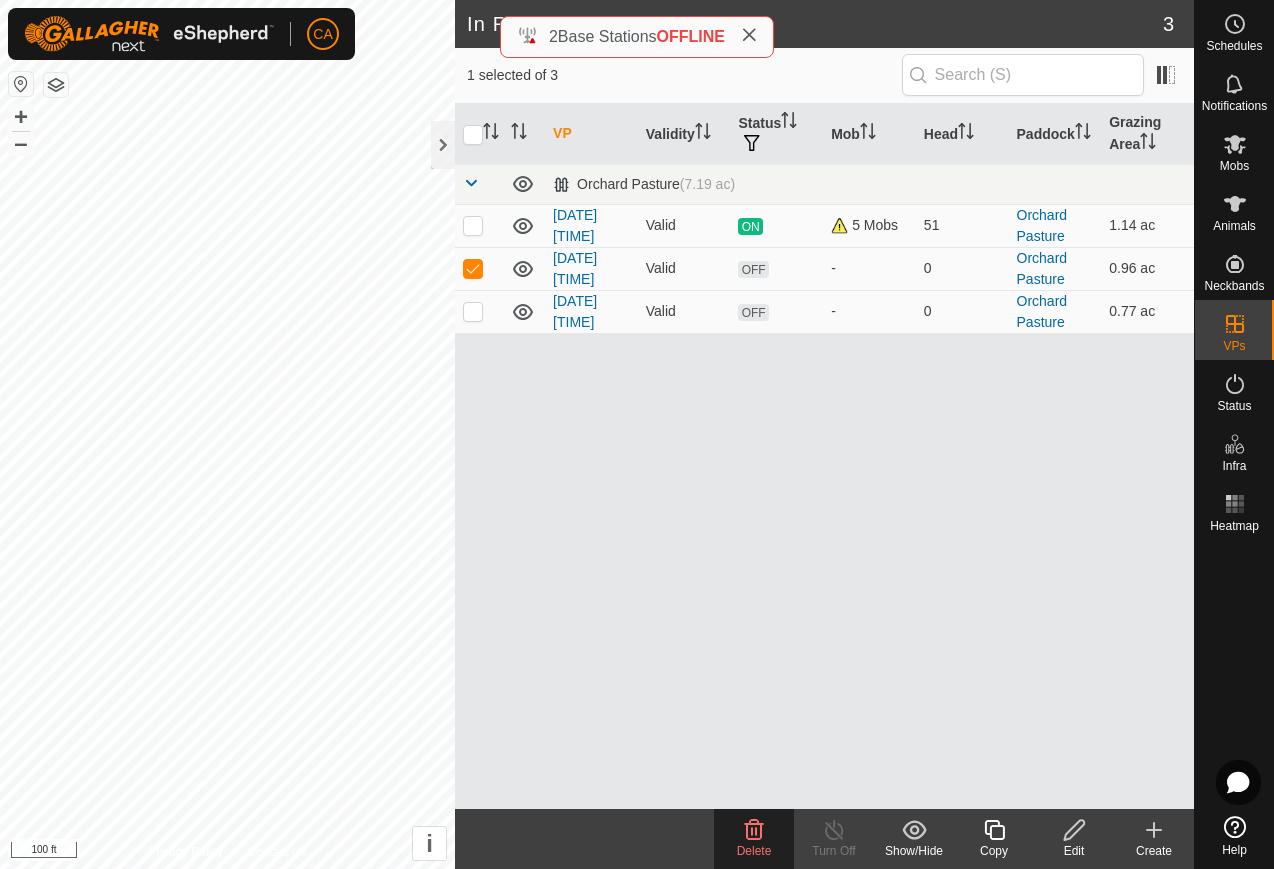 click at bounding box center [473, 268] 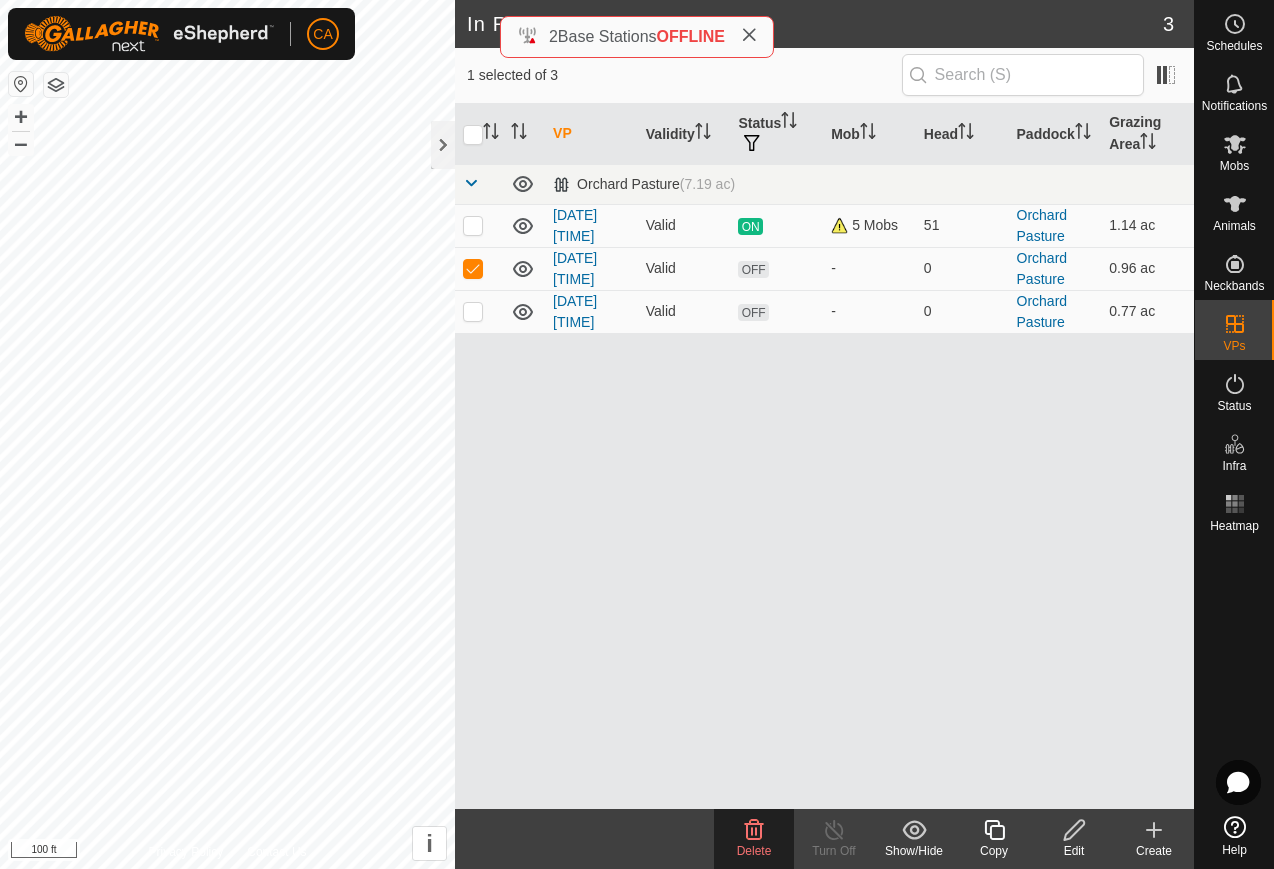 checkbox on "false" 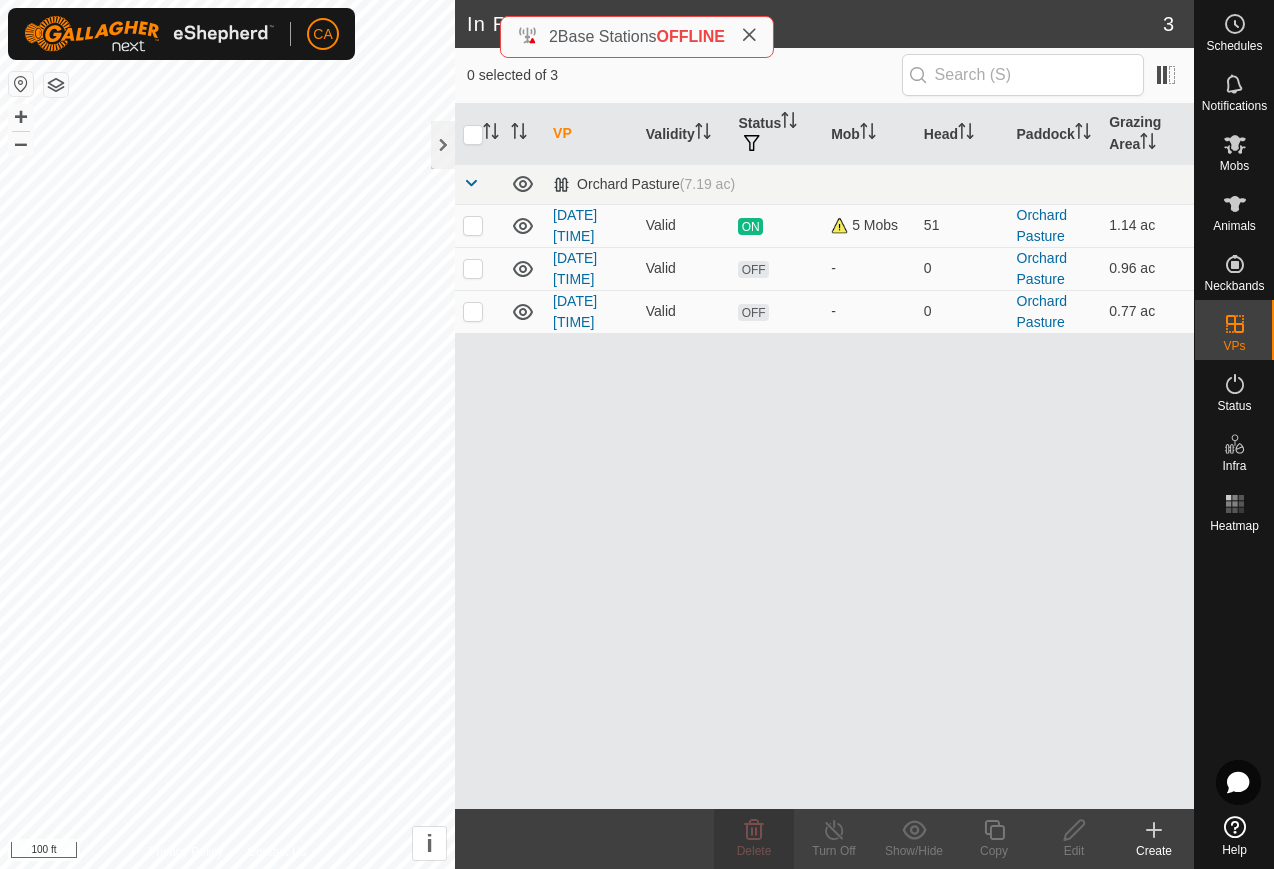 click at bounding box center (473, 311) 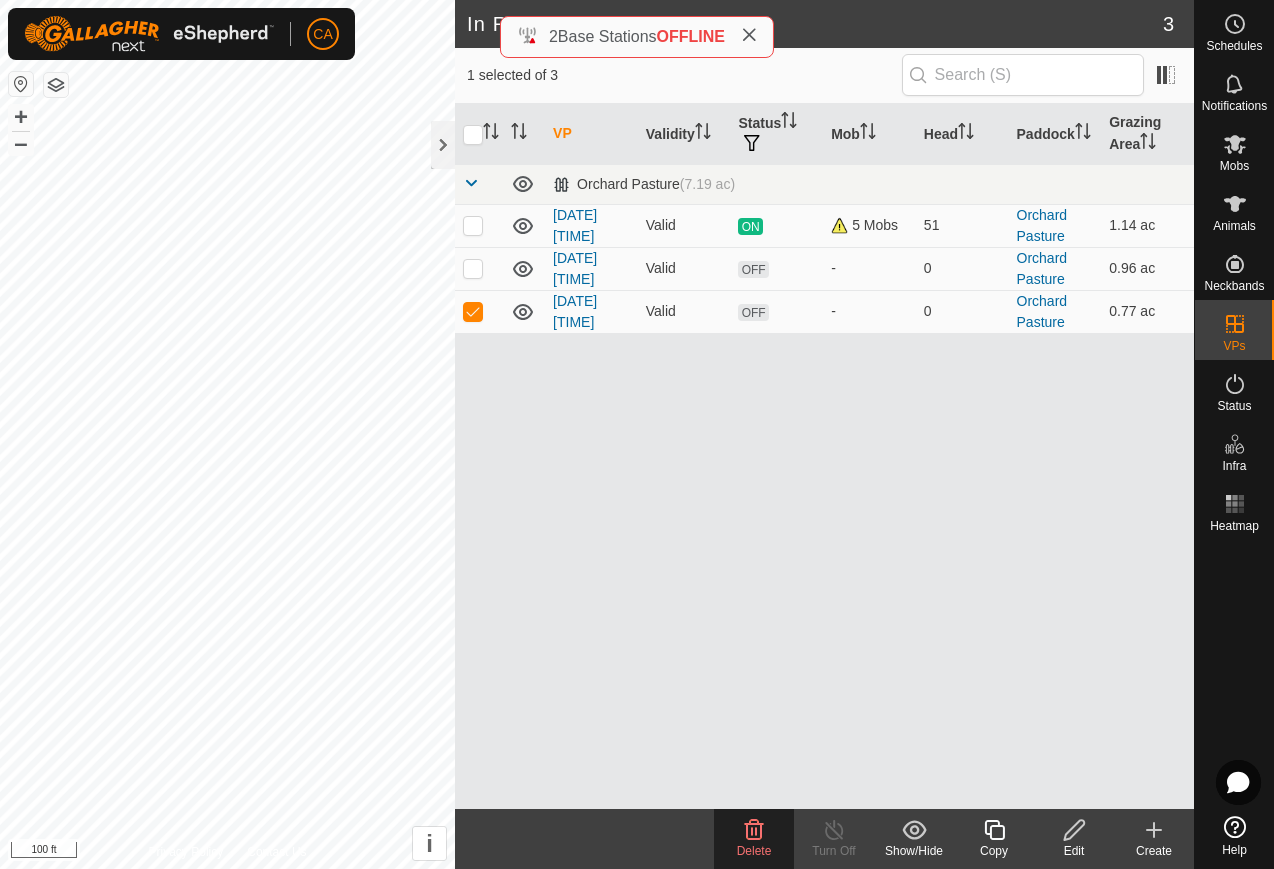 click 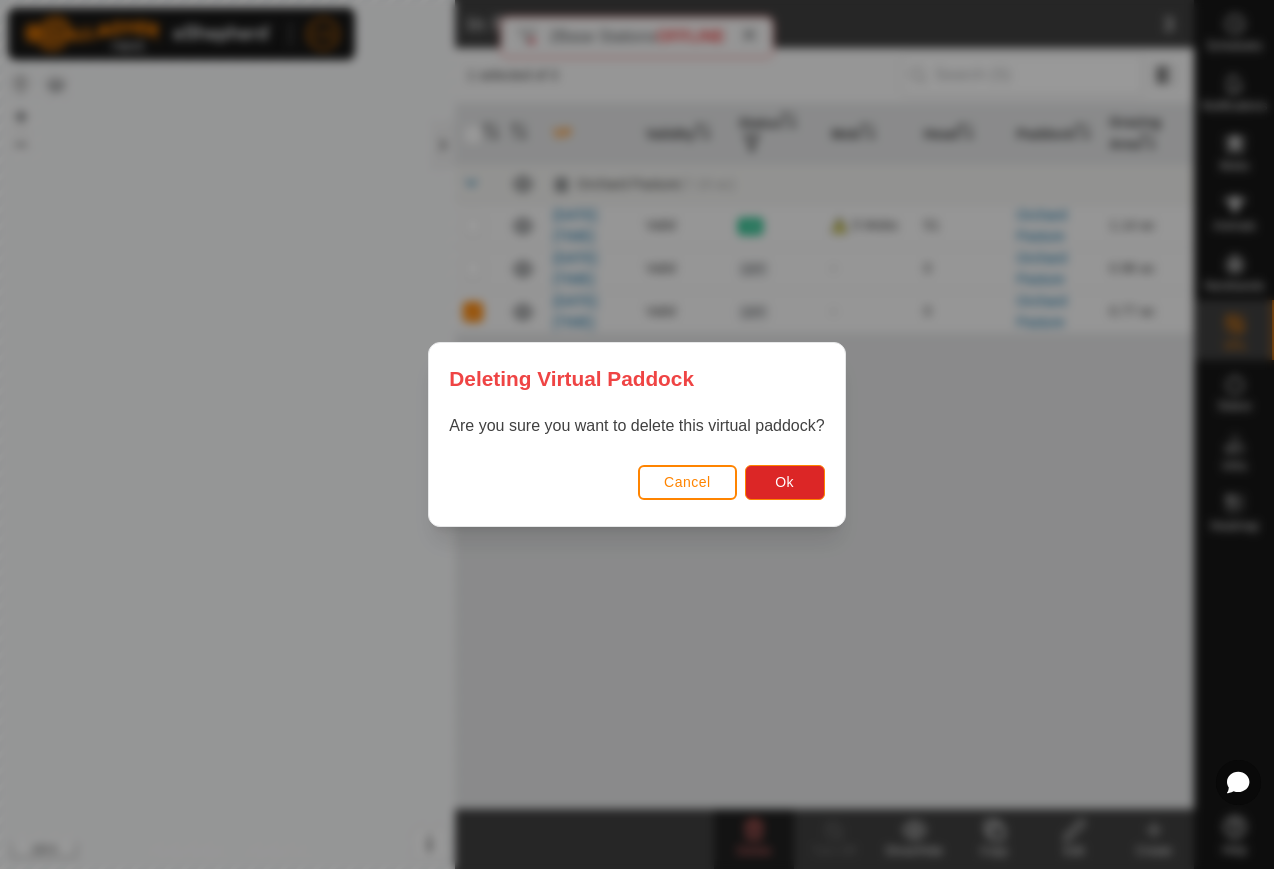 click on "Ok" at bounding box center (785, 482) 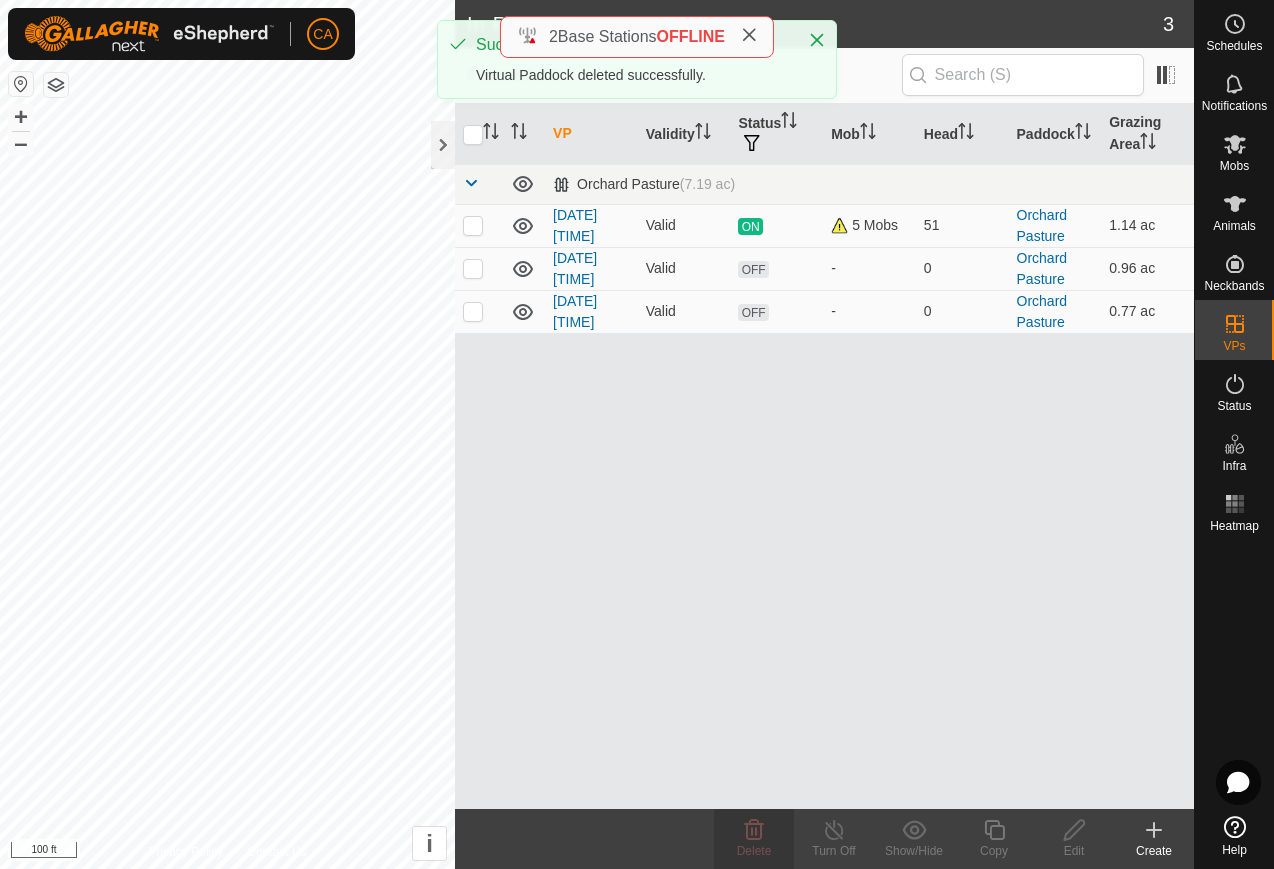 checkbox on "false" 